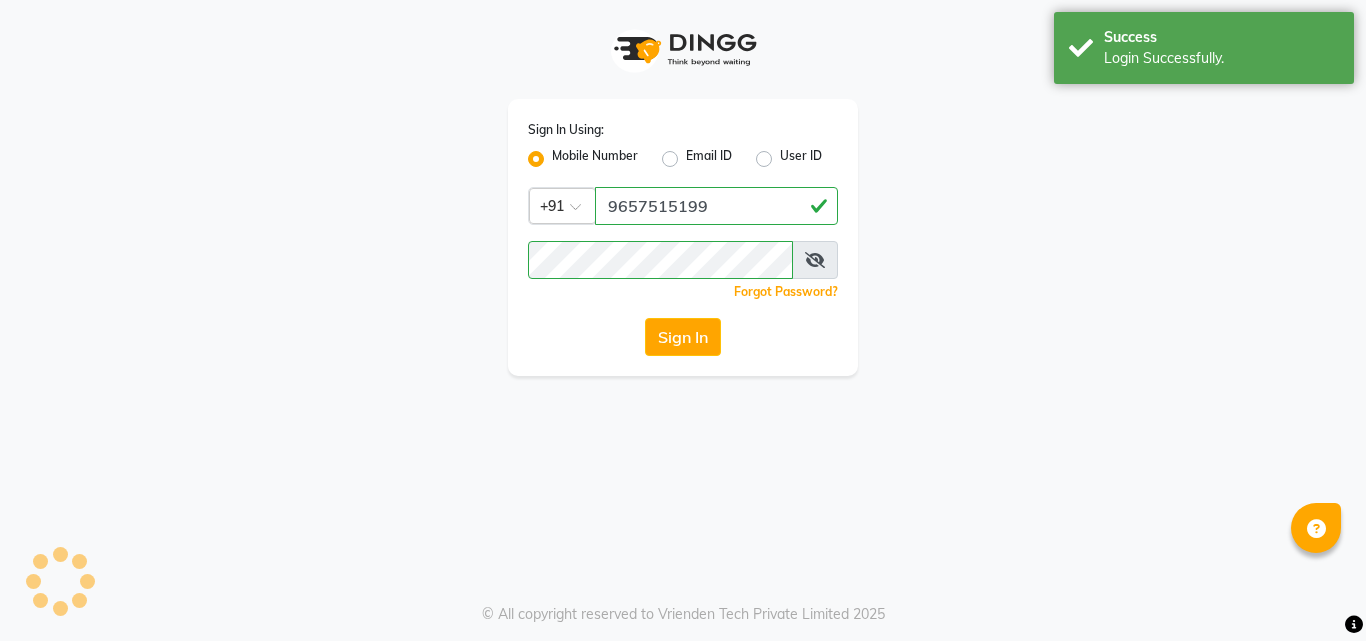 scroll, scrollTop: 0, scrollLeft: 0, axis: both 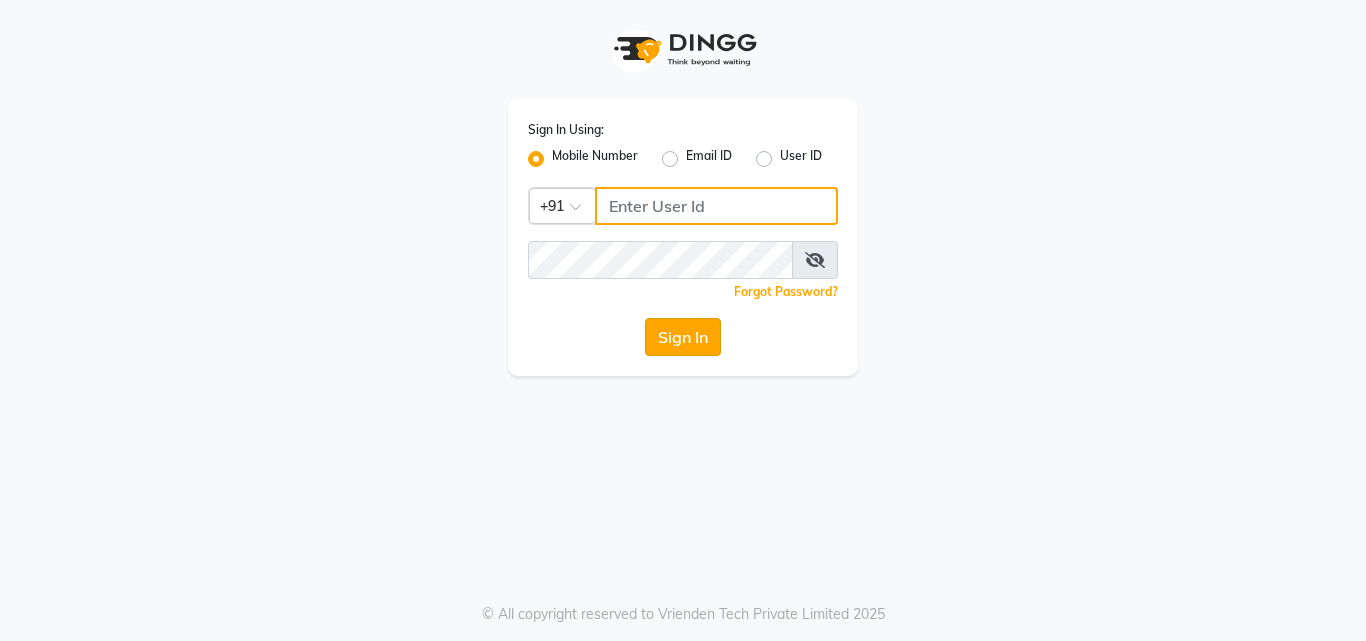 type on "9657515199" 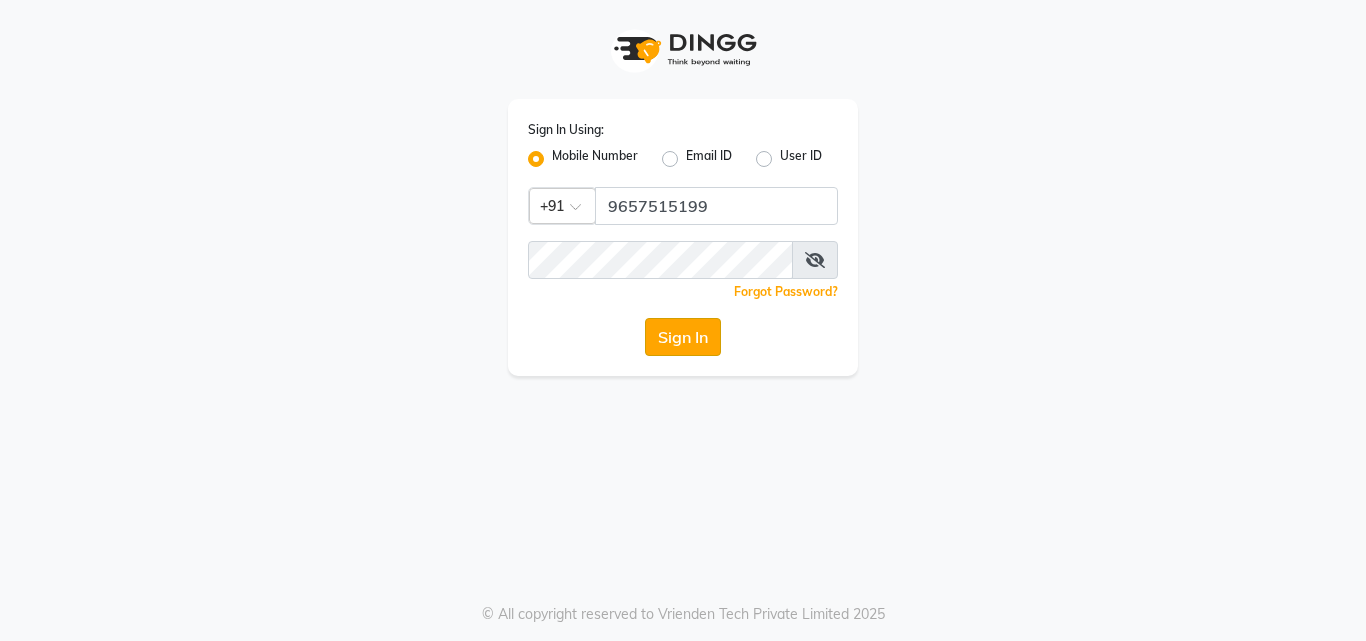 click on "Sign In" 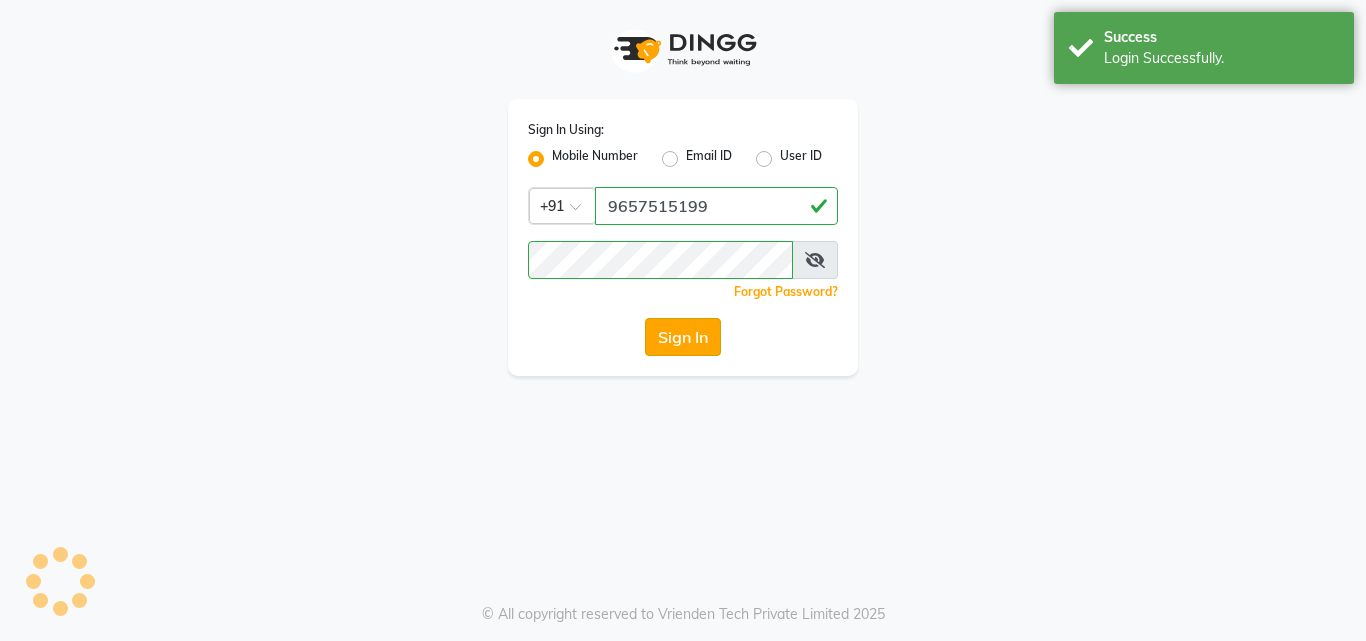 click on "Sign In" 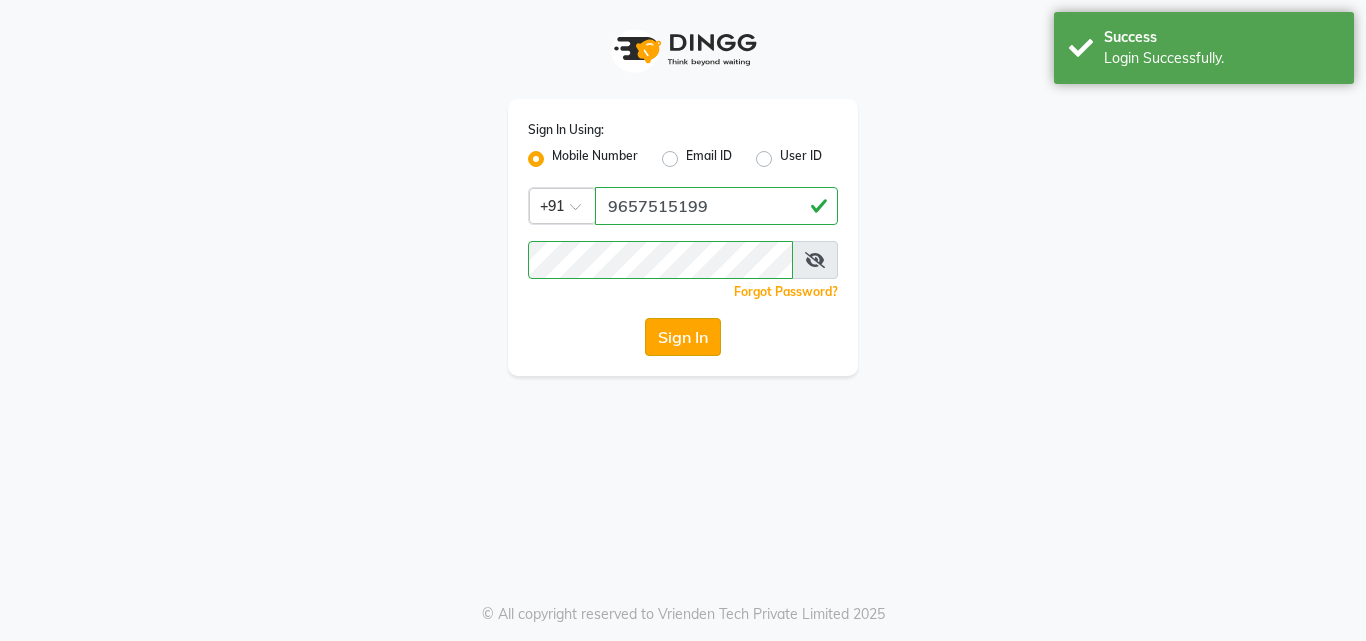 click on "Sign In" 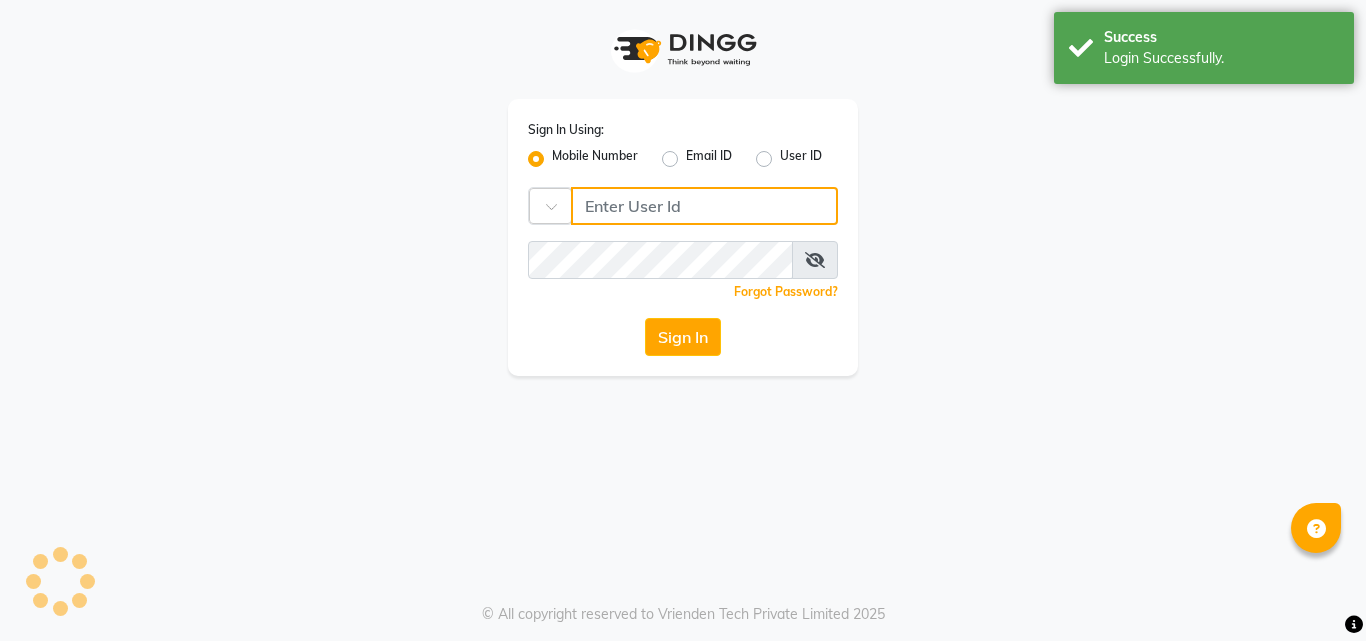 type on "9657515199" 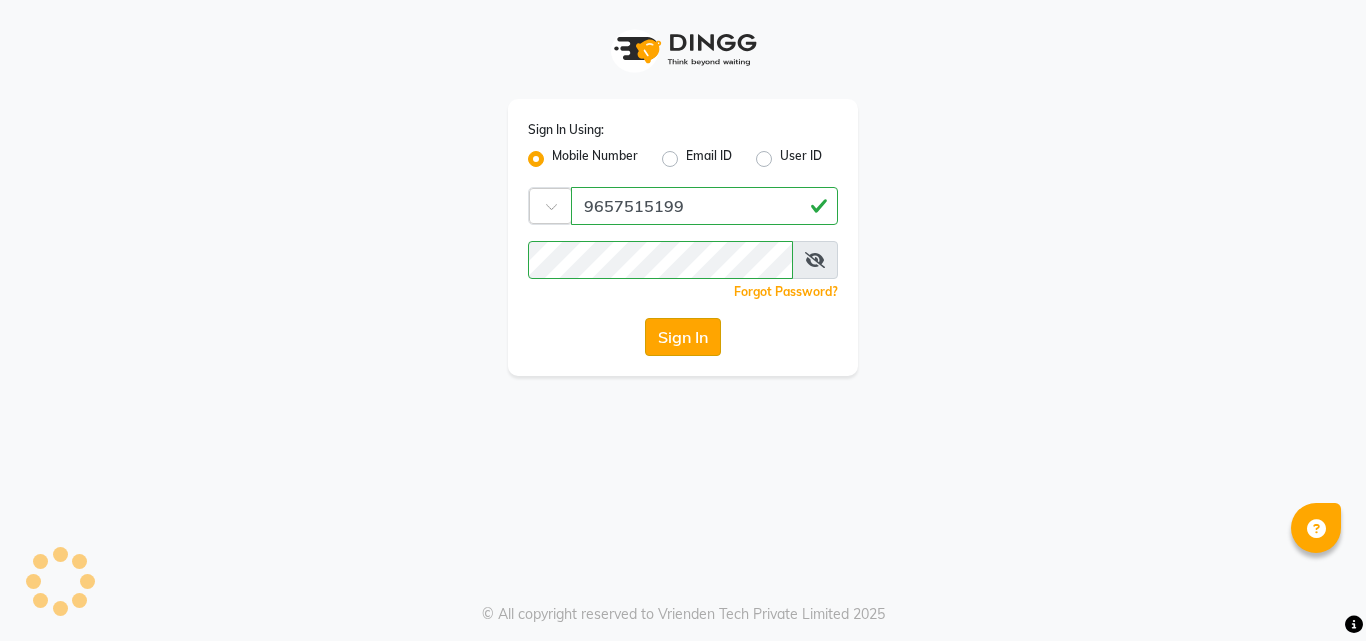 click on "Sign In" 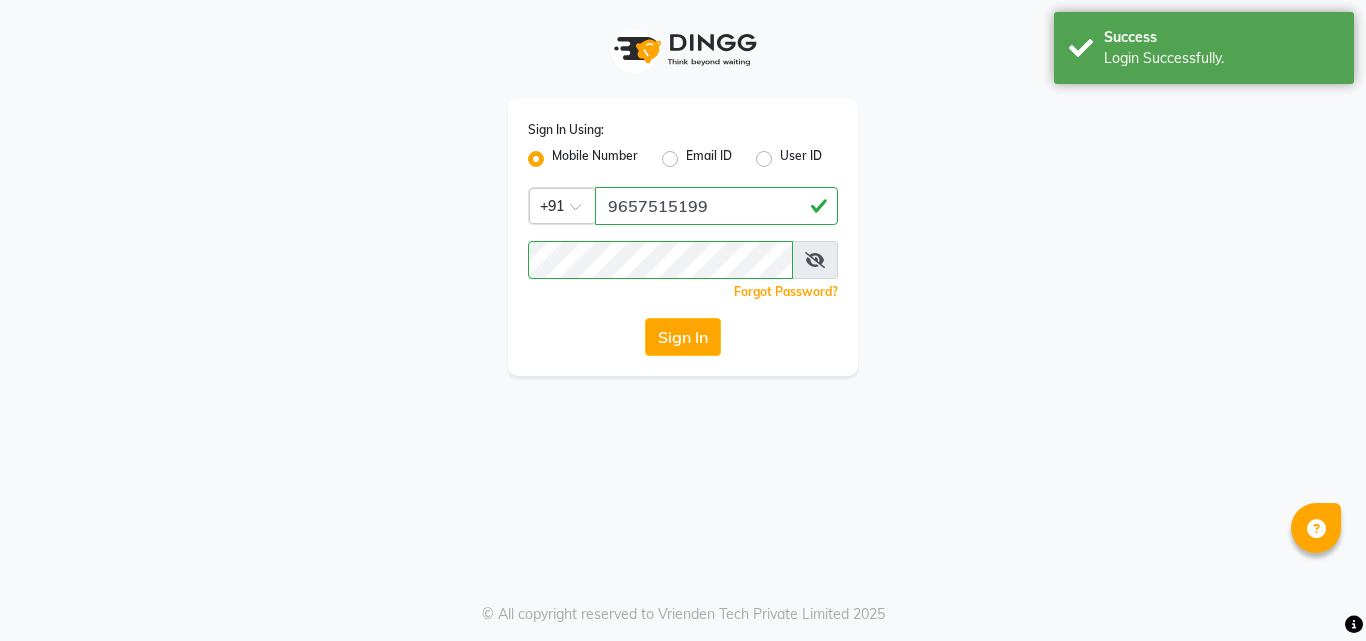 click on "Sign In Using: Mobile Number Email ID User ID Country Code × +[COUNTRY CODE] [PHONE] Remember me Forgot Password? Sign In" 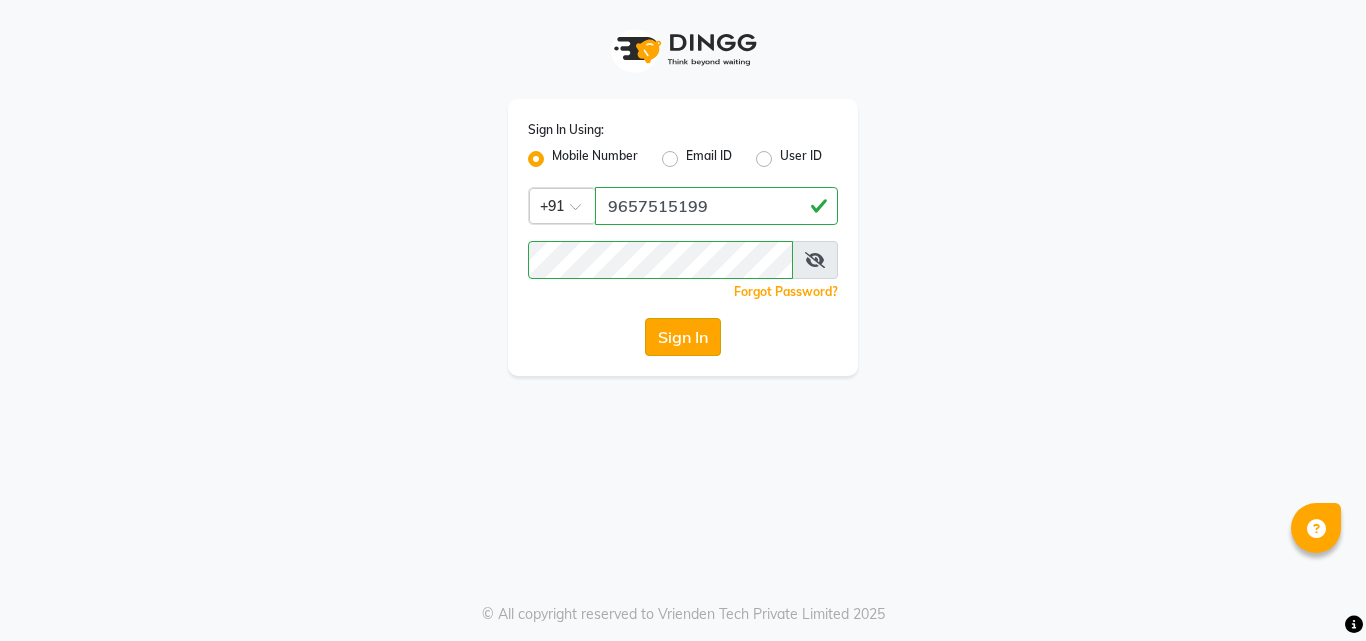 click on "Sign In" 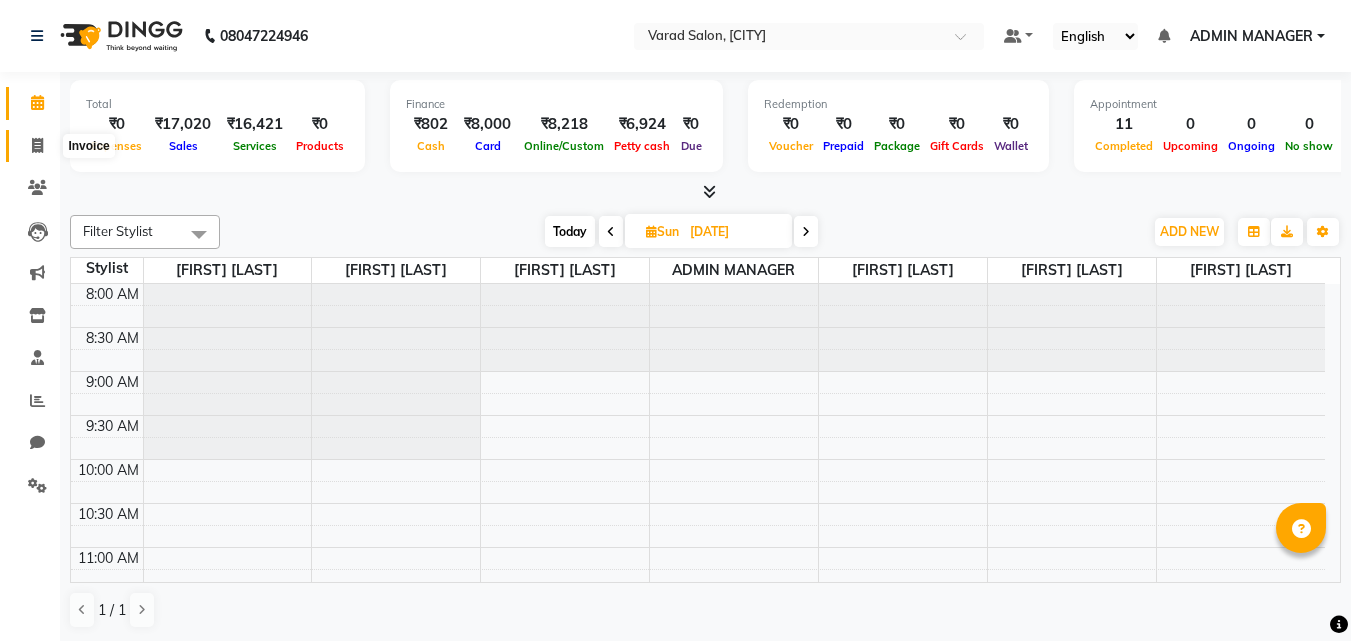 click 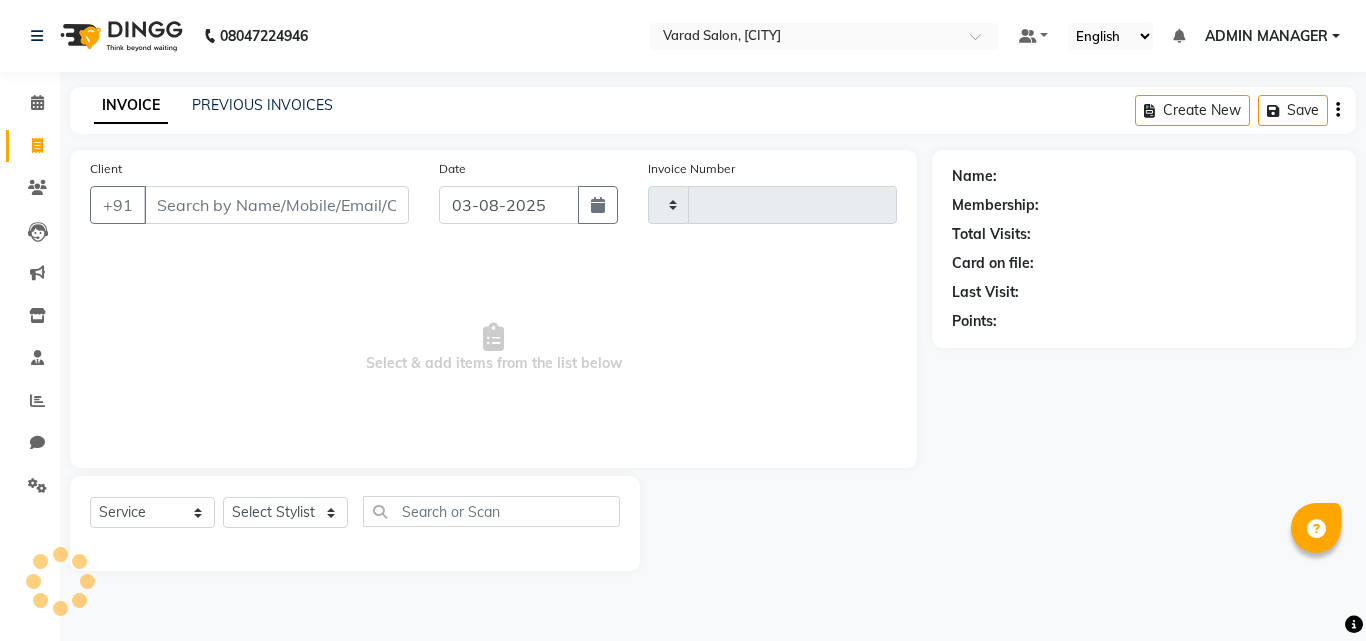 type on "0492" 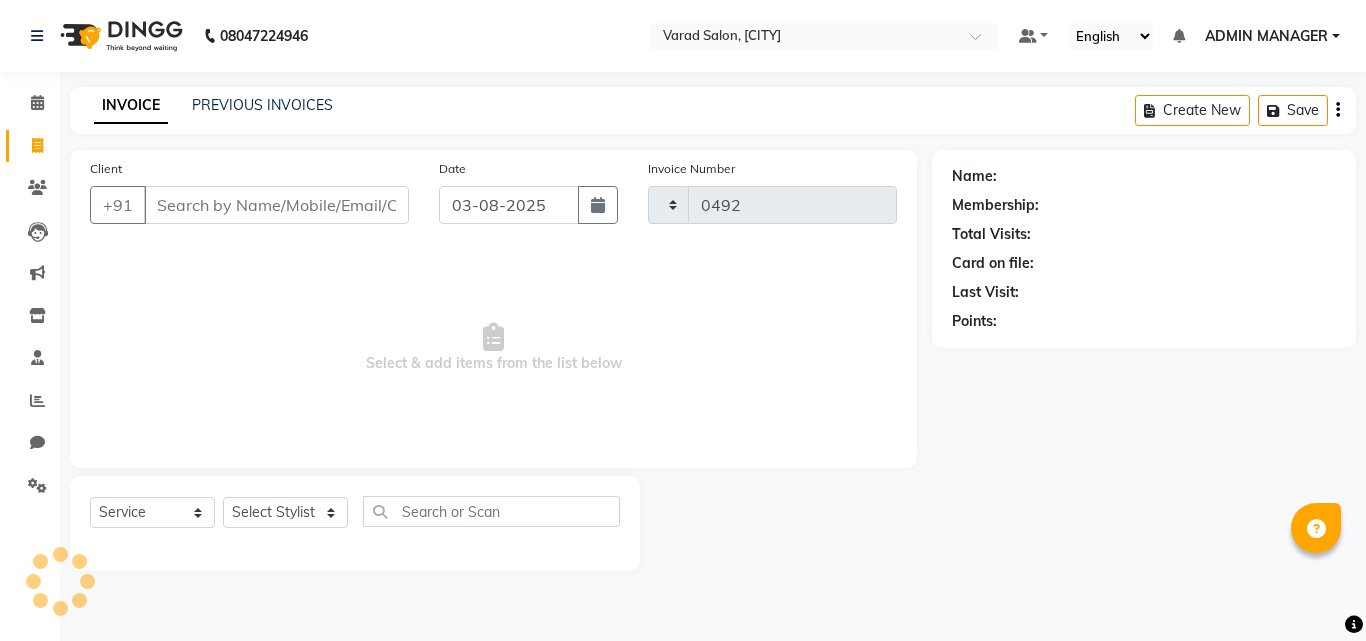 select on "7816" 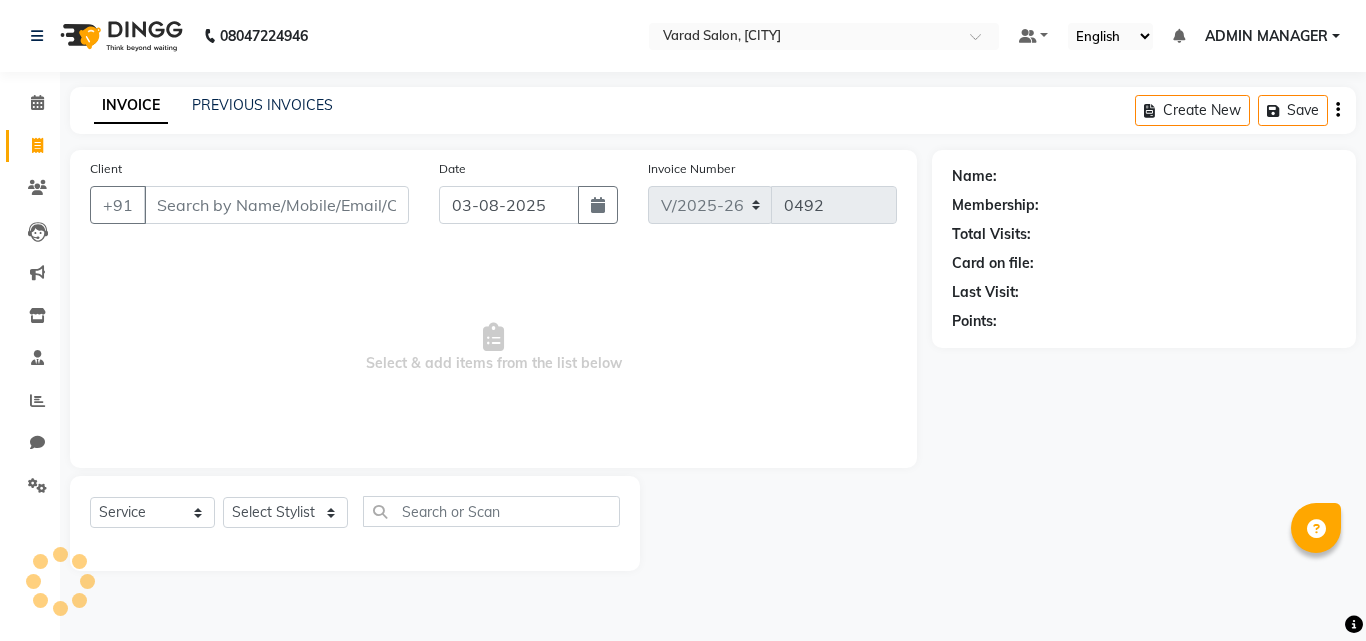 click on "Client" at bounding box center [276, 205] 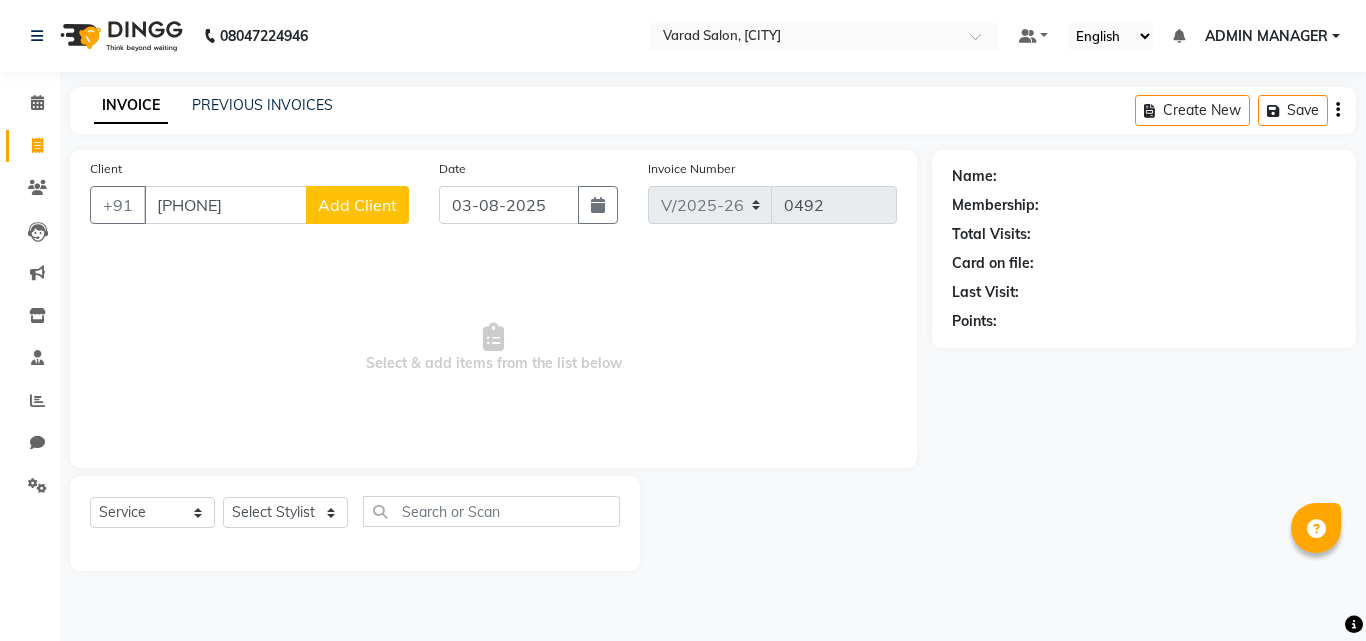 type on "[PHONE]" 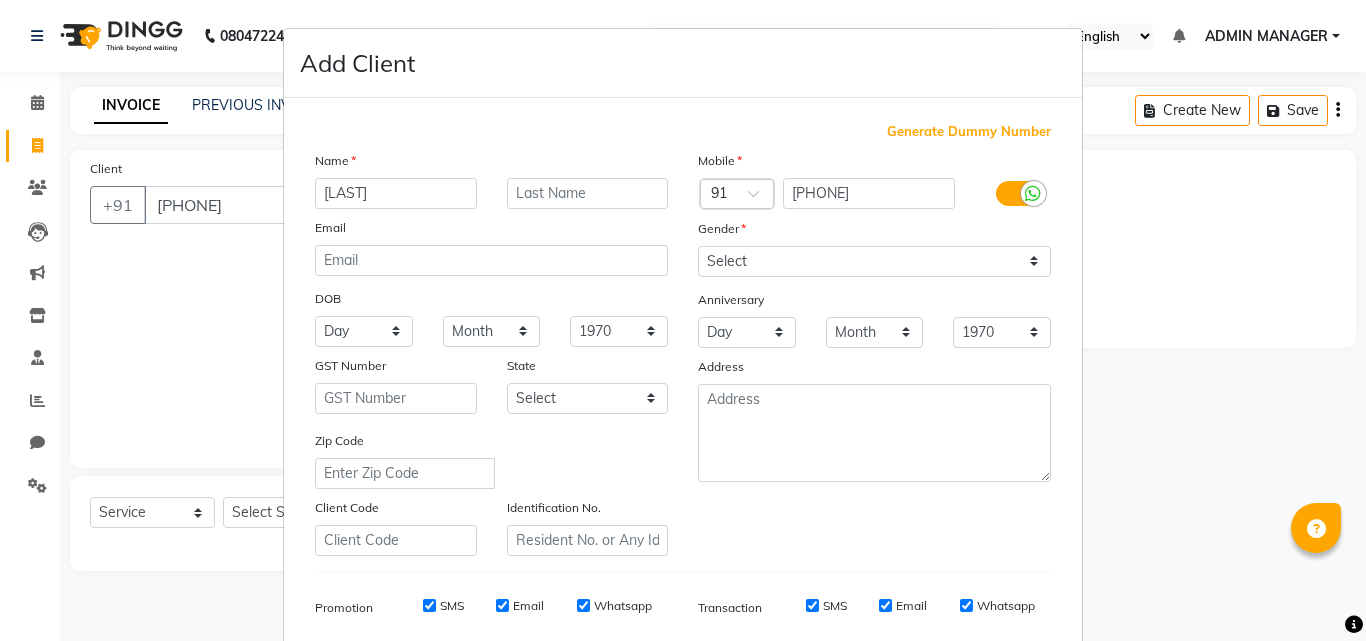 type on "[LAST]" 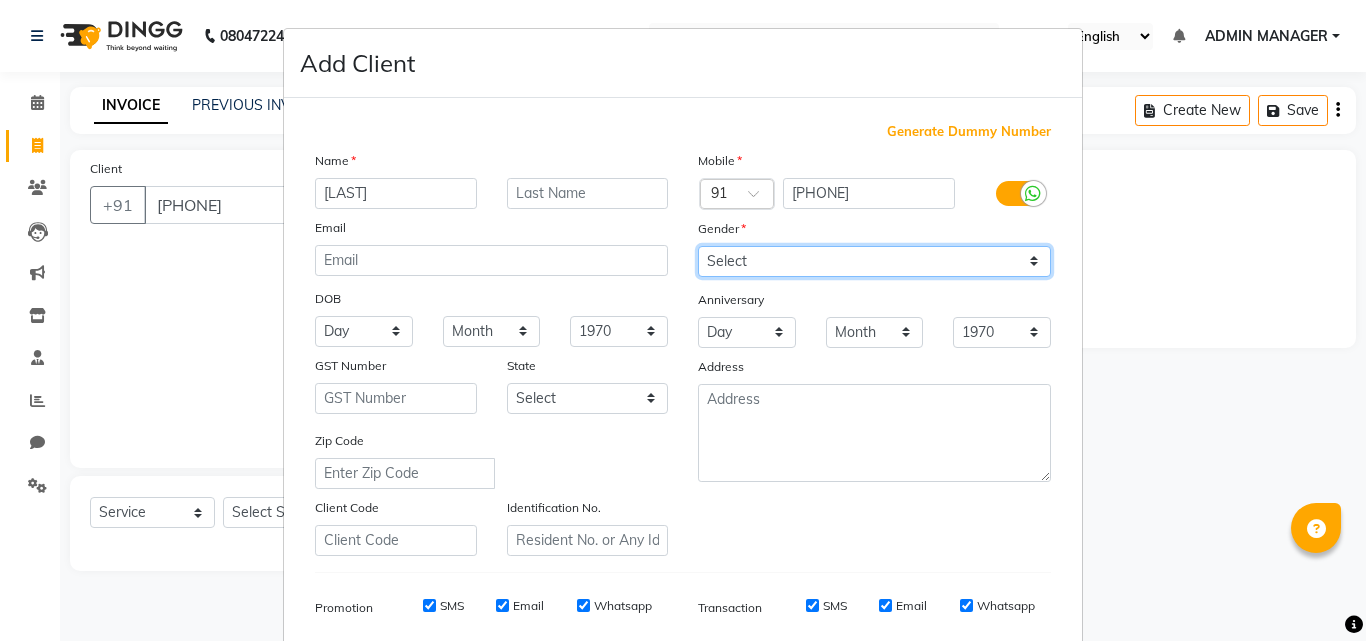 drag, startPoint x: 758, startPoint y: 260, endPoint x: 758, endPoint y: 275, distance: 15 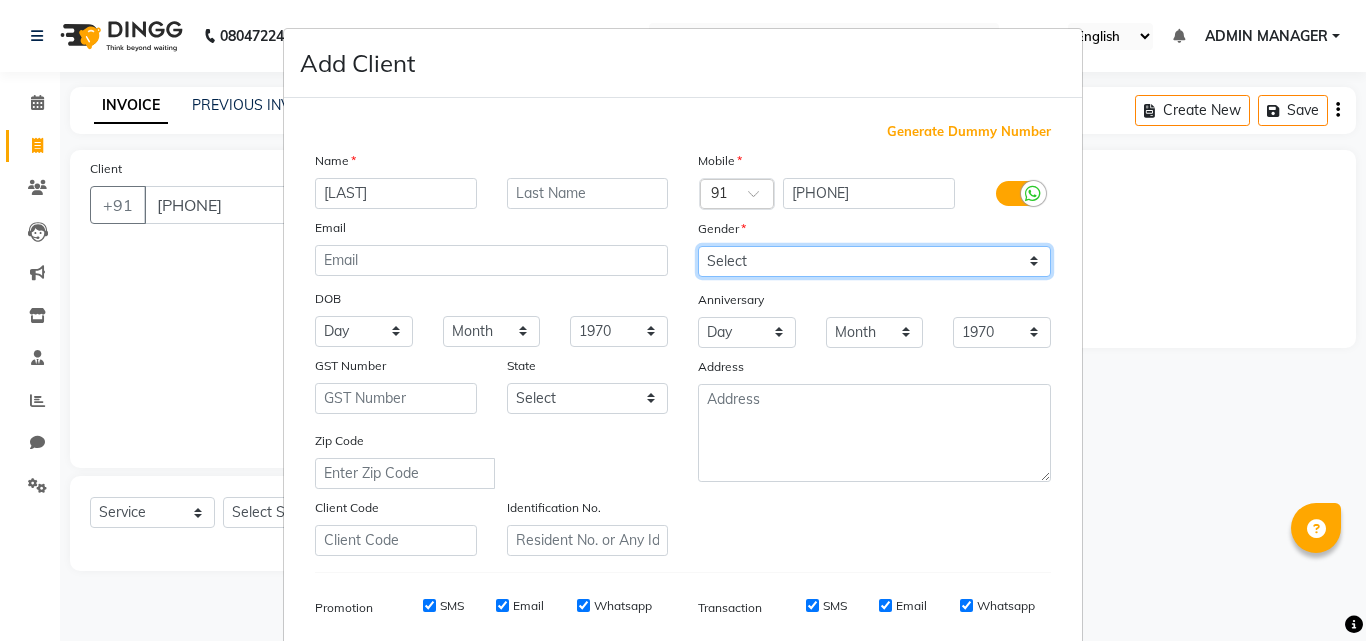 click on "Select Male Female Other Prefer Not To Say" at bounding box center (874, 261) 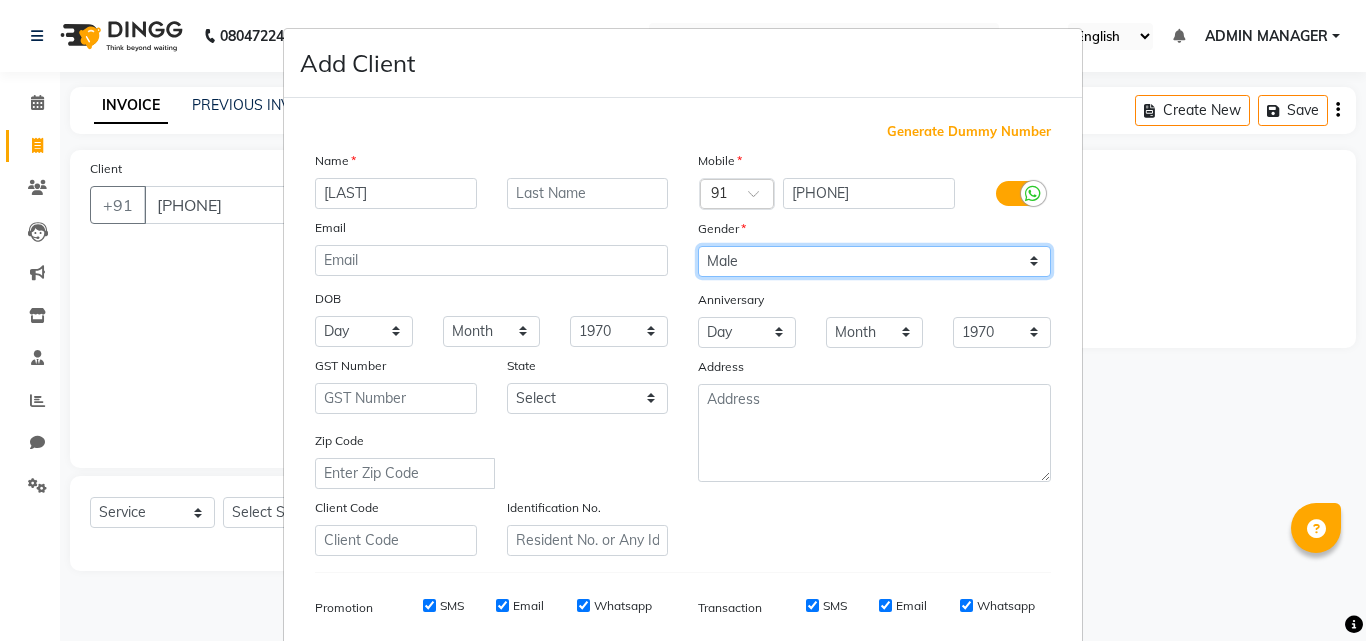 click on "Select Male Female Other Prefer Not To Say" at bounding box center [874, 261] 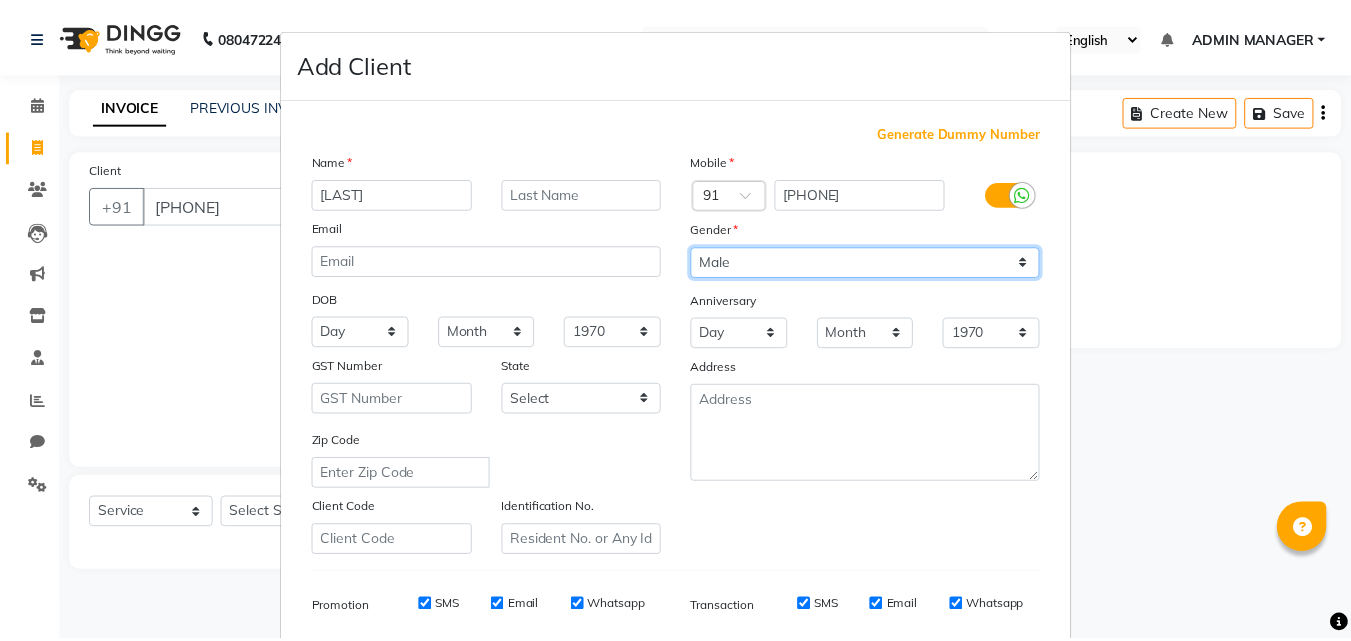 scroll, scrollTop: 282, scrollLeft: 0, axis: vertical 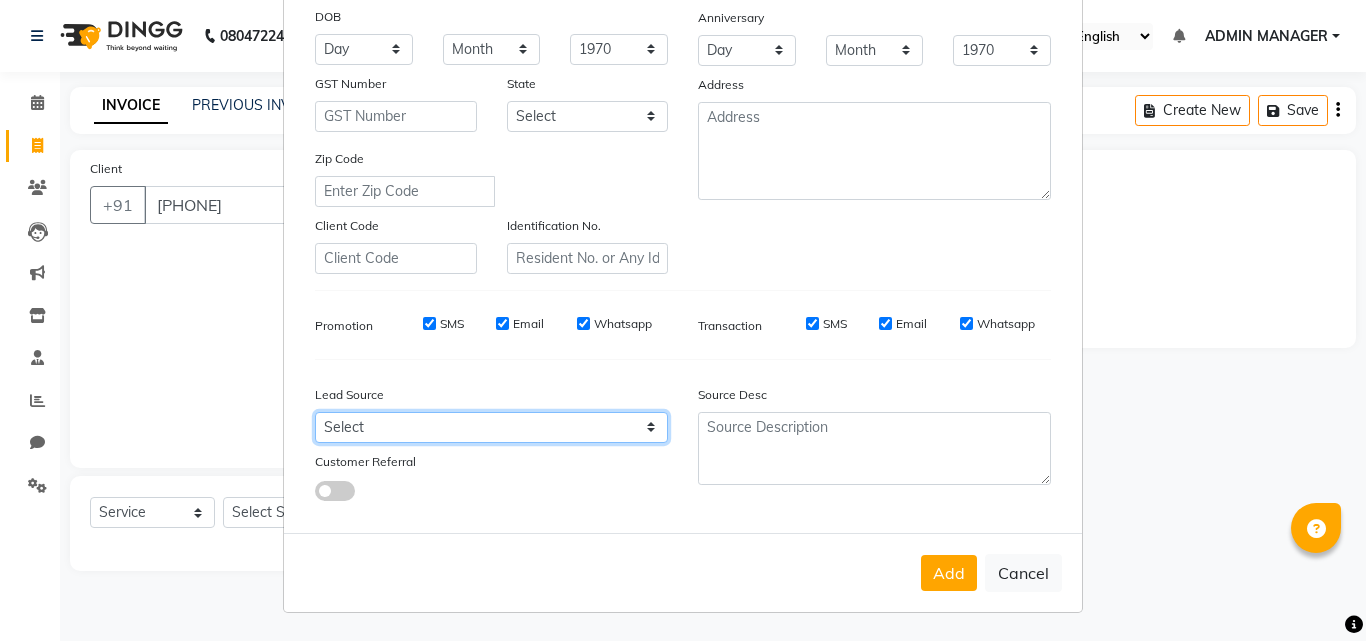 click on "Select Walk-in Referral Internet Friend Word of Mouth Advertisement Facebook JustDial Google Other" at bounding box center (491, 427) 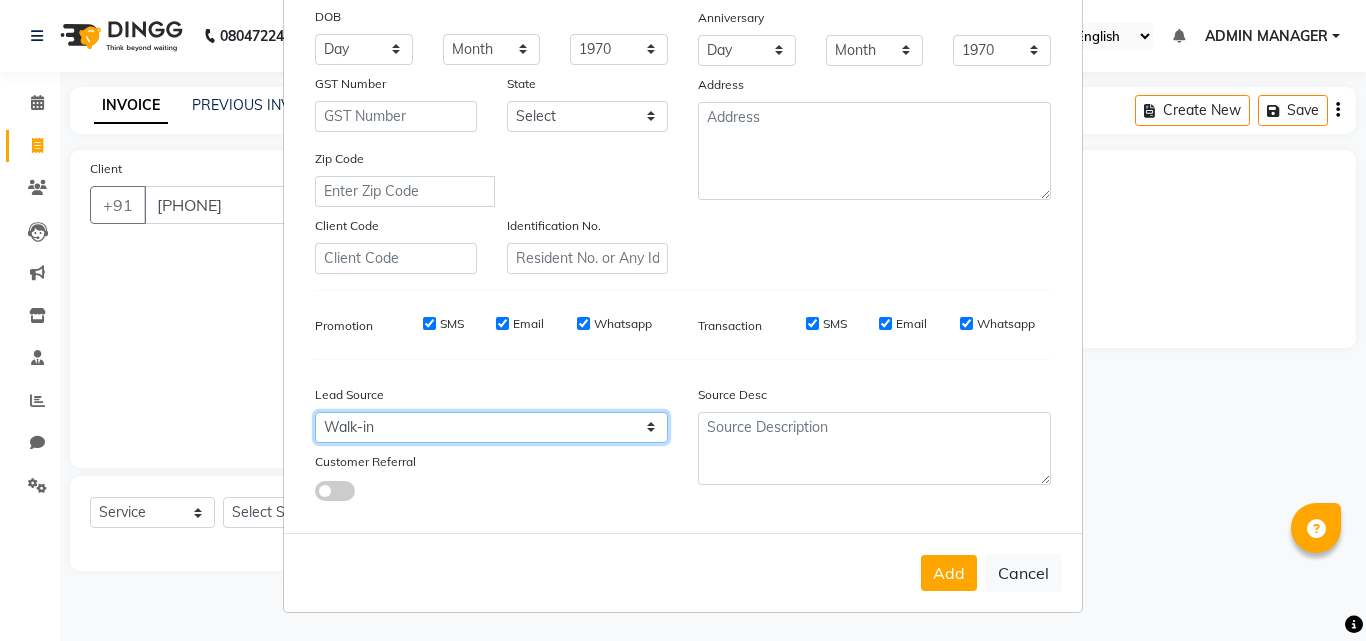 click on "Select Walk-in Referral Internet Friend Word of Mouth Advertisement Facebook JustDial Google Other" at bounding box center [491, 427] 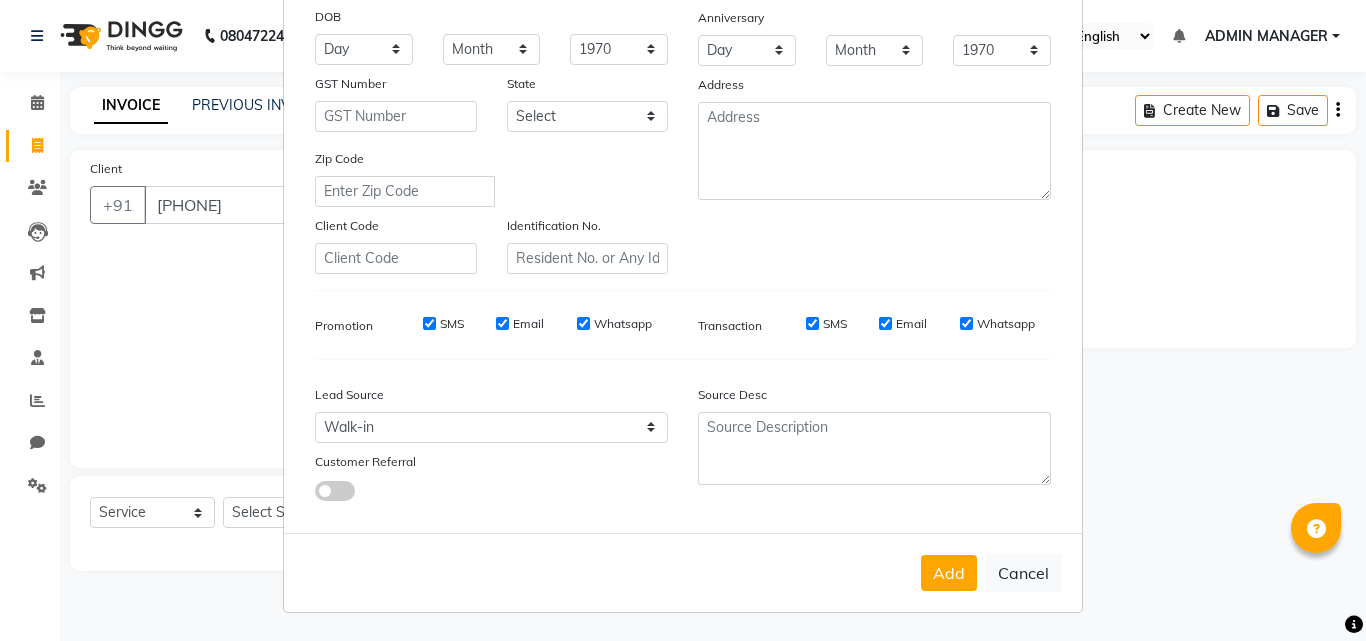click on "Add" at bounding box center [949, 573] 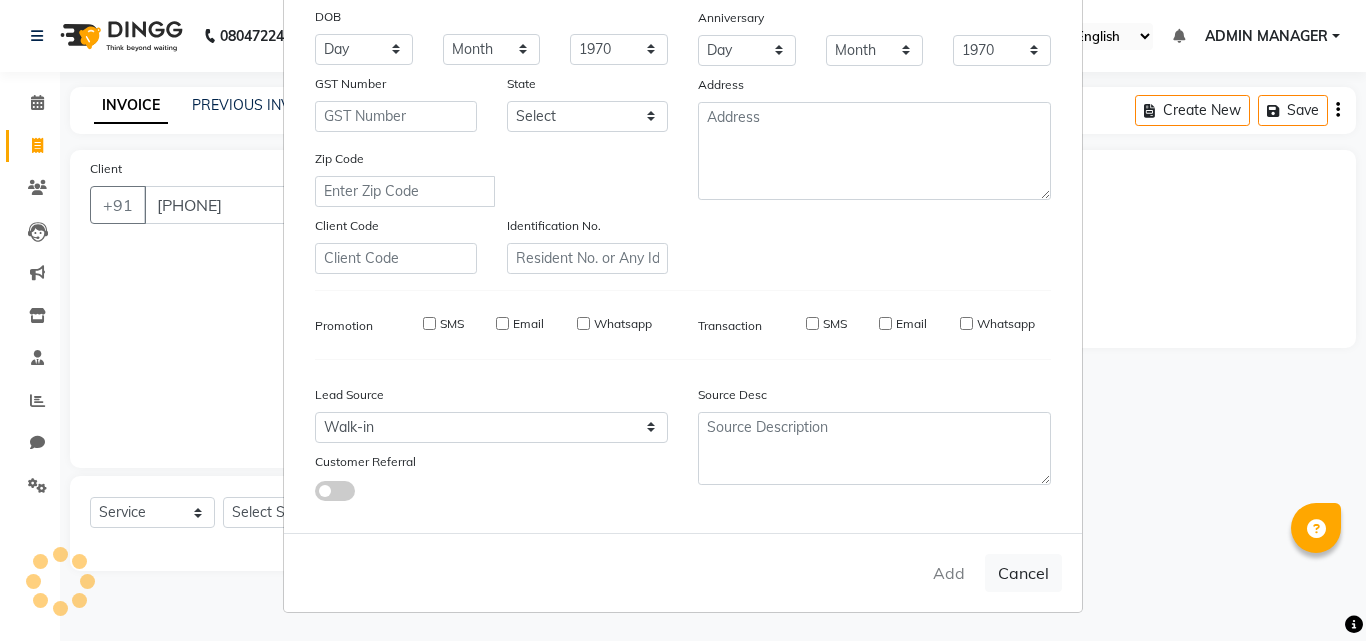 type 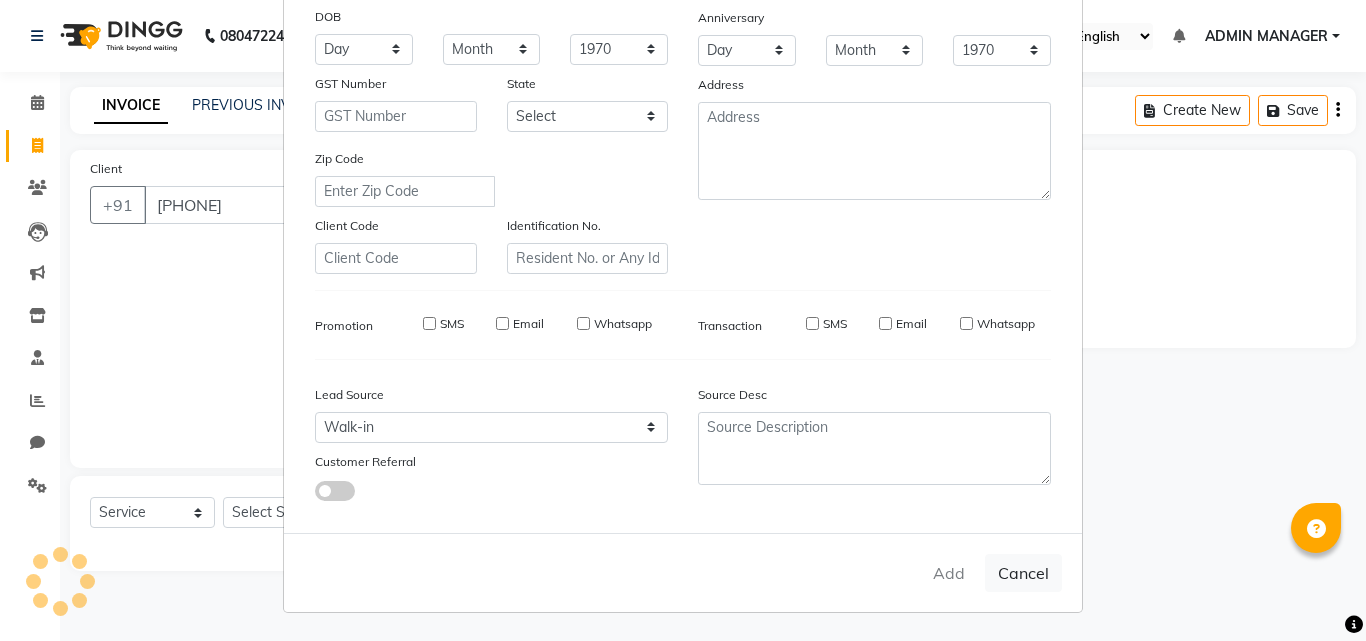 select 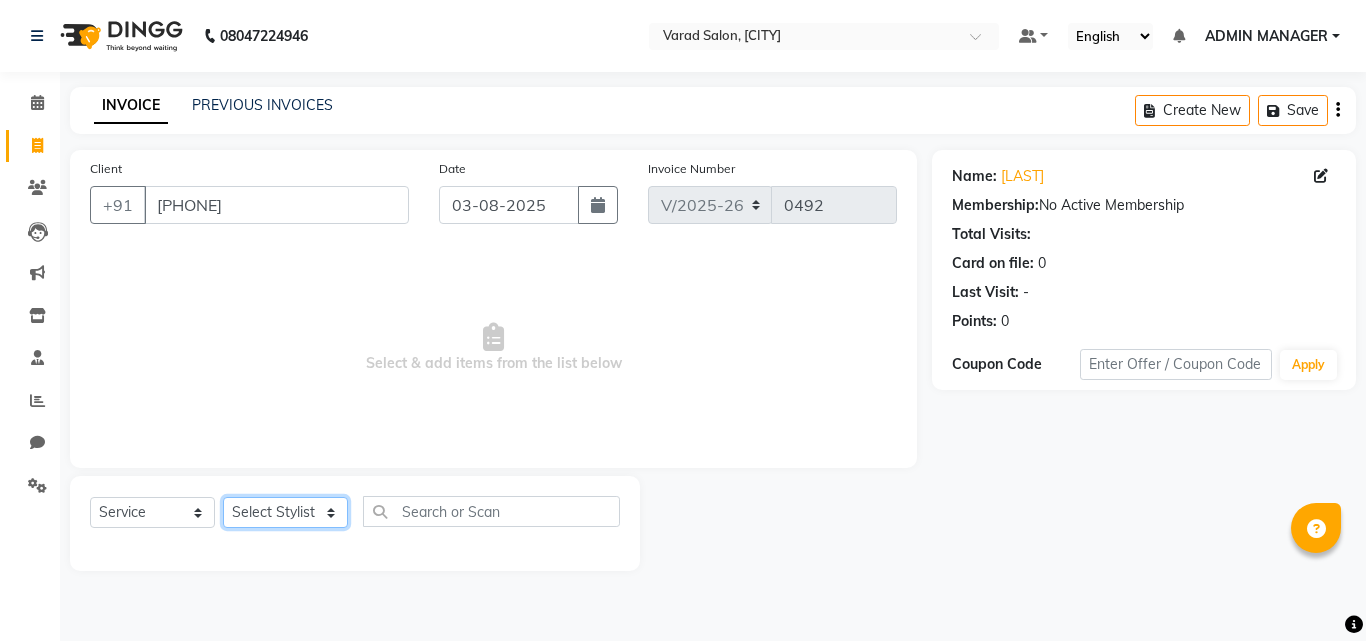 click on "Select Stylist ADMIN MANAGER [FIRST] [LAST] [FIRST] [LAST] [FIRST] [LAST] [FIRST] [LAST] [FIRST] [LAST] [FIRST] [LAST]" 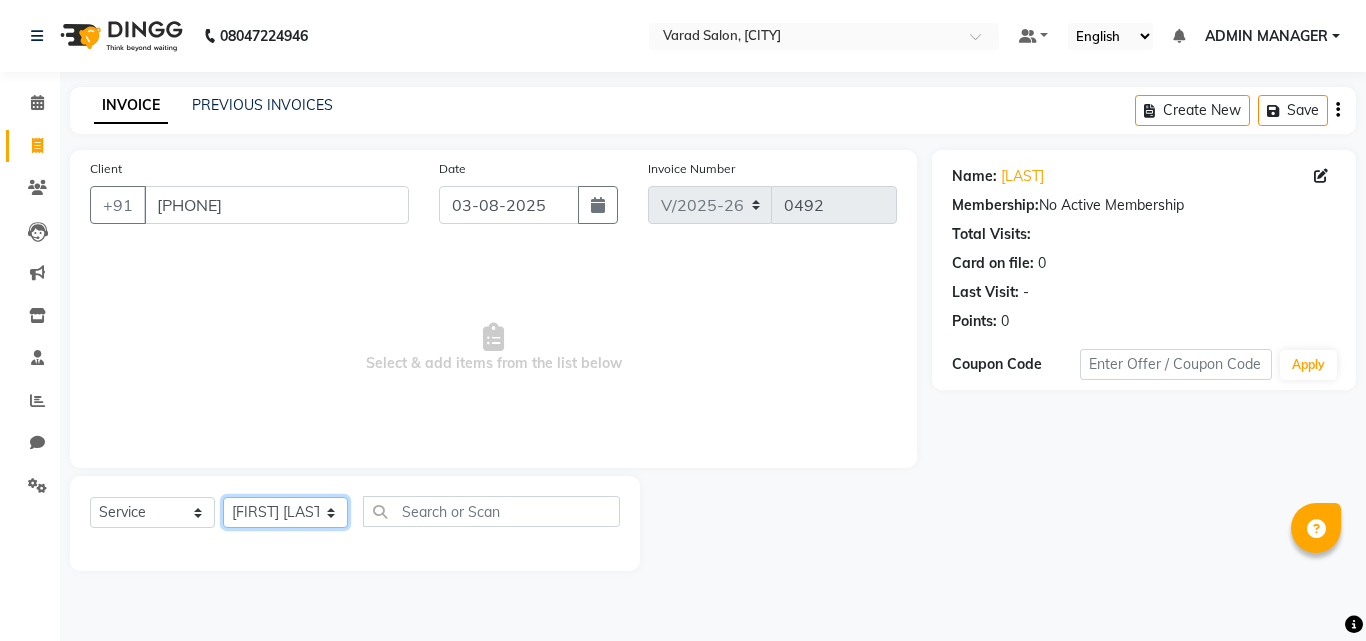 click on "Select Stylist ADMIN MANAGER [FIRST] [LAST] [FIRST] [LAST] [FIRST] [LAST] [FIRST] [LAST] [FIRST] [LAST] [FIRST] [LAST]" 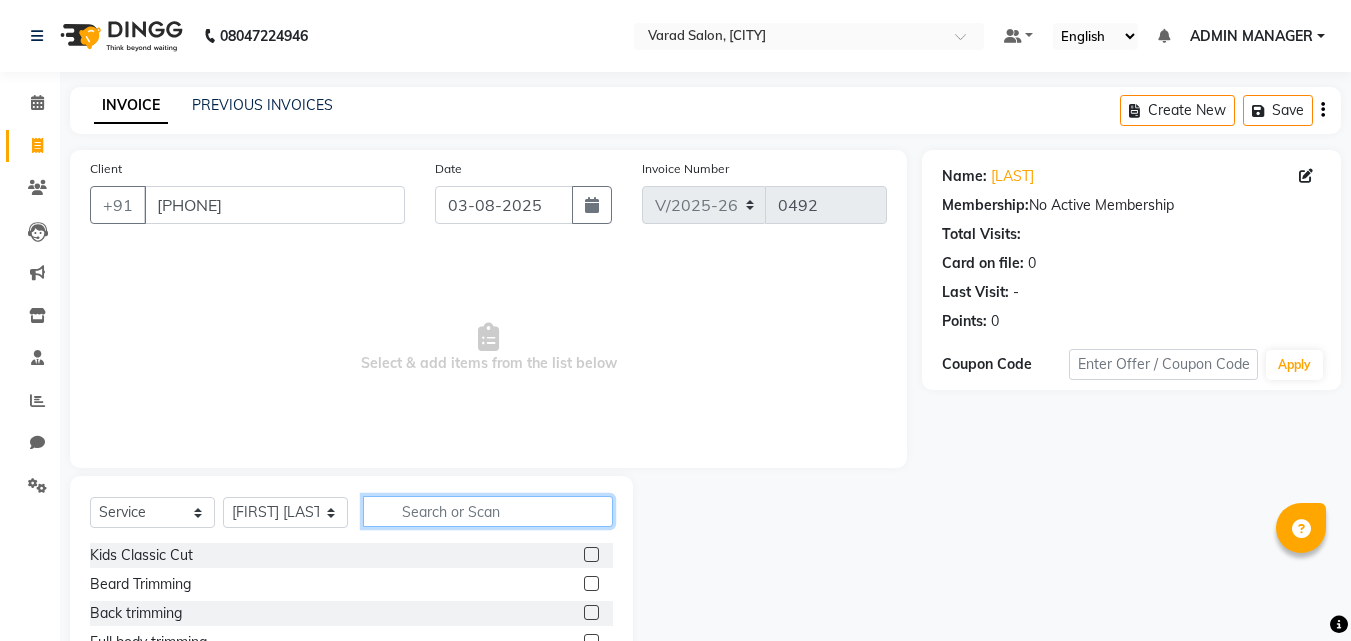 click 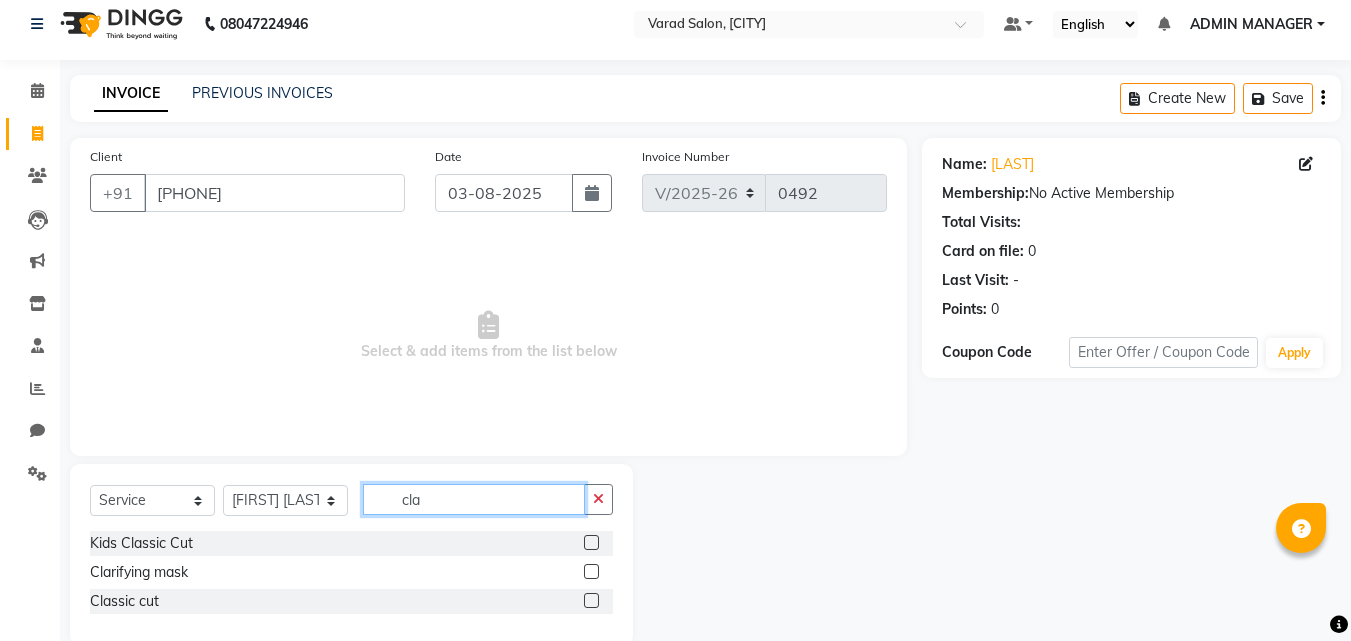scroll, scrollTop: 47, scrollLeft: 0, axis: vertical 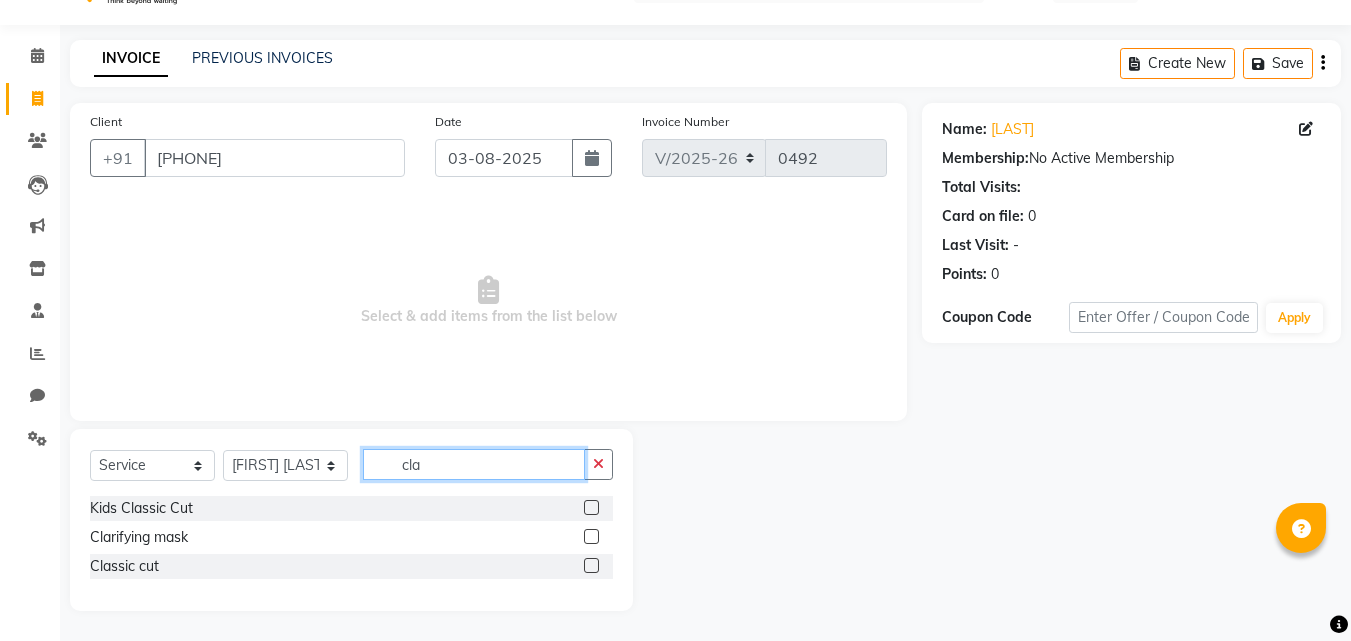 type on "cla" 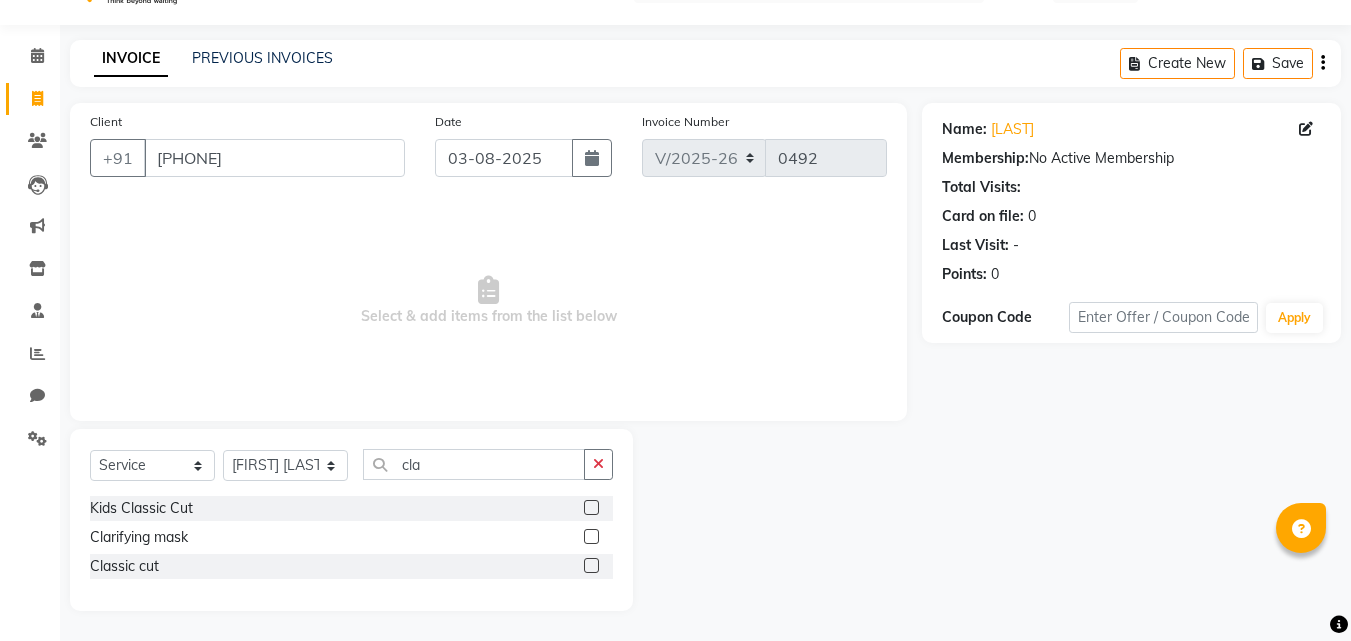click 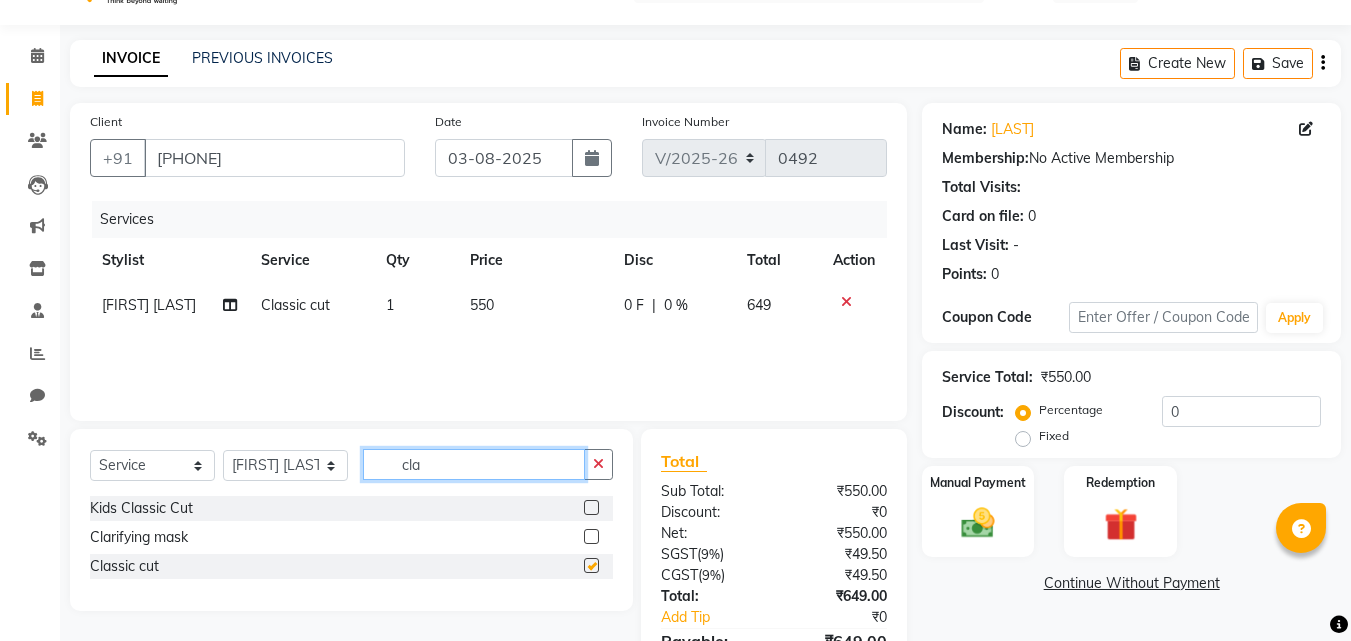 click on "cla" 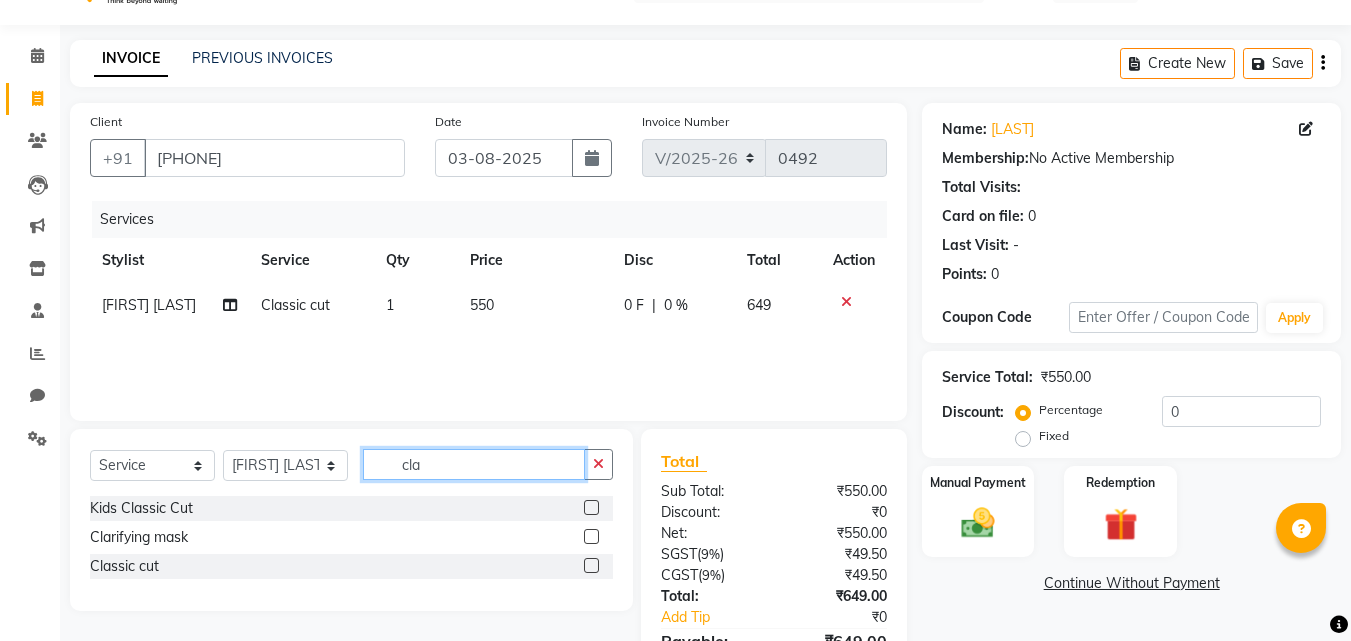checkbox on "false" 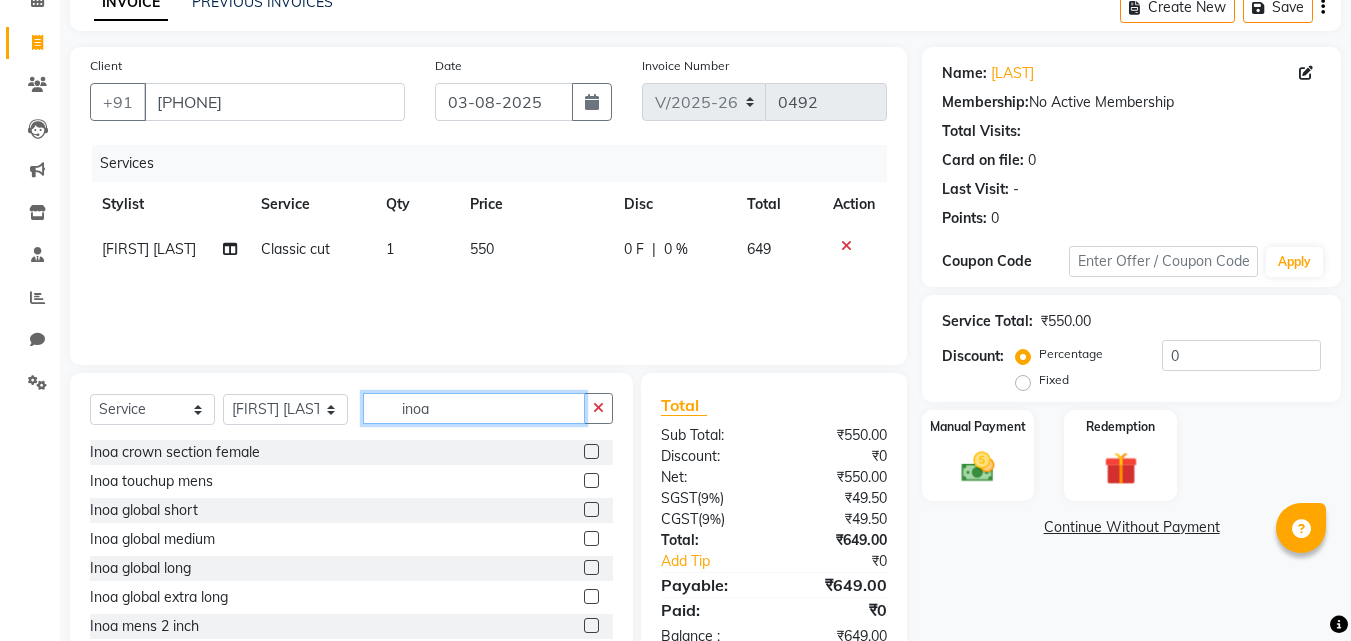 scroll, scrollTop: 160, scrollLeft: 0, axis: vertical 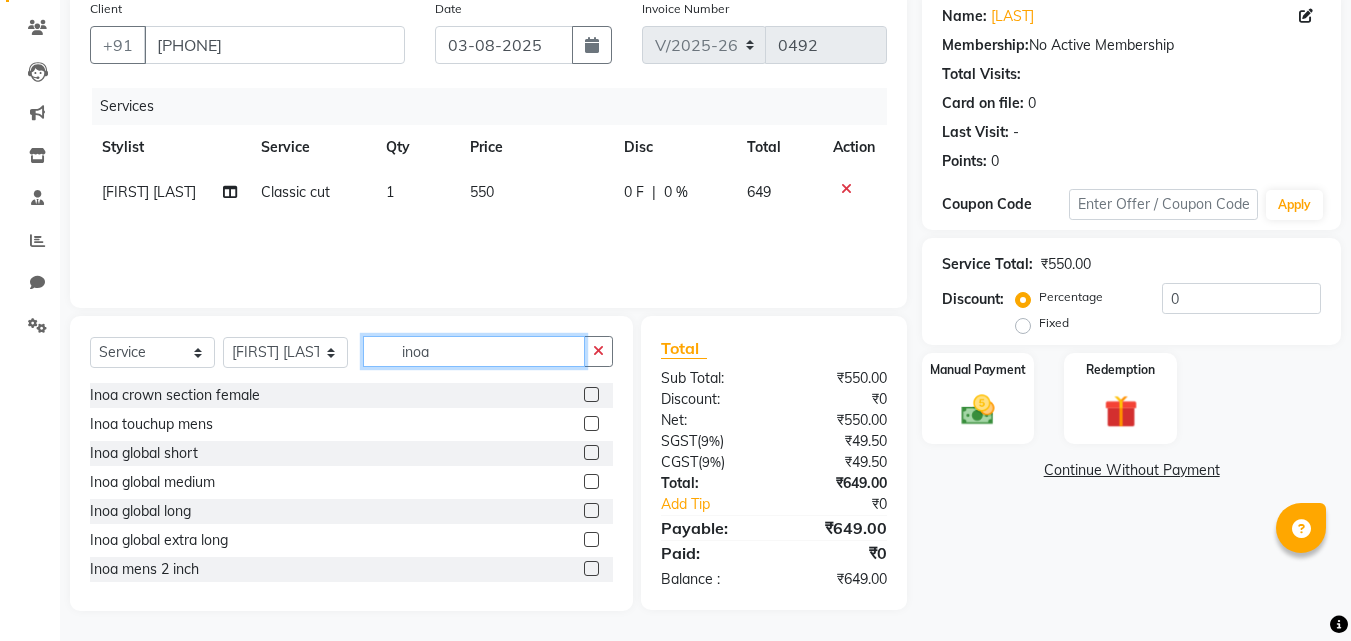 type on "inoa" 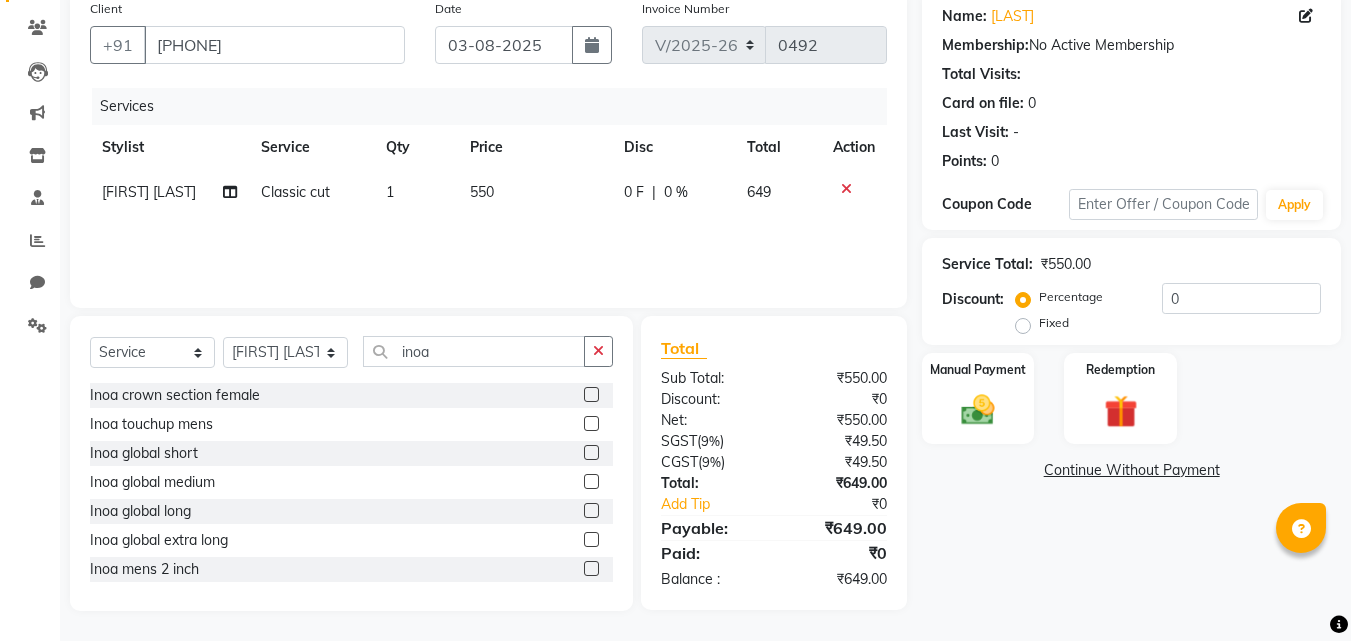 click 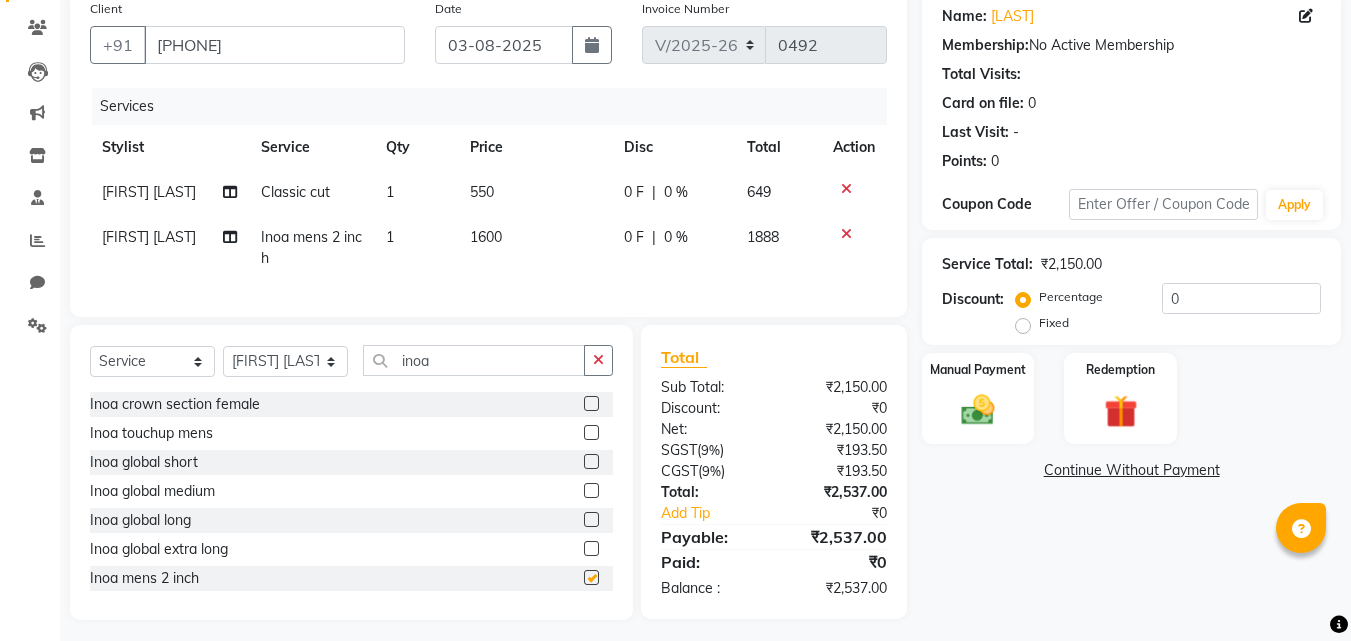 checkbox on "false" 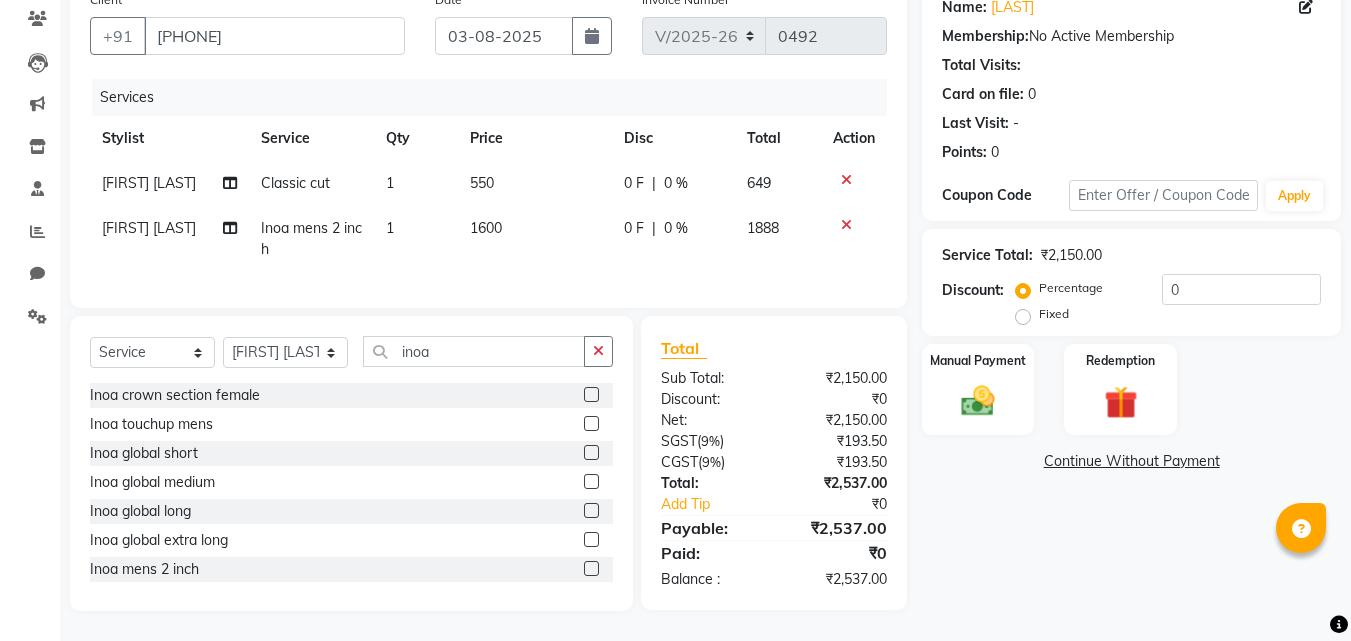 drag, startPoint x: 1131, startPoint y: 626, endPoint x: 1046, endPoint y: 560, distance: 107.61505 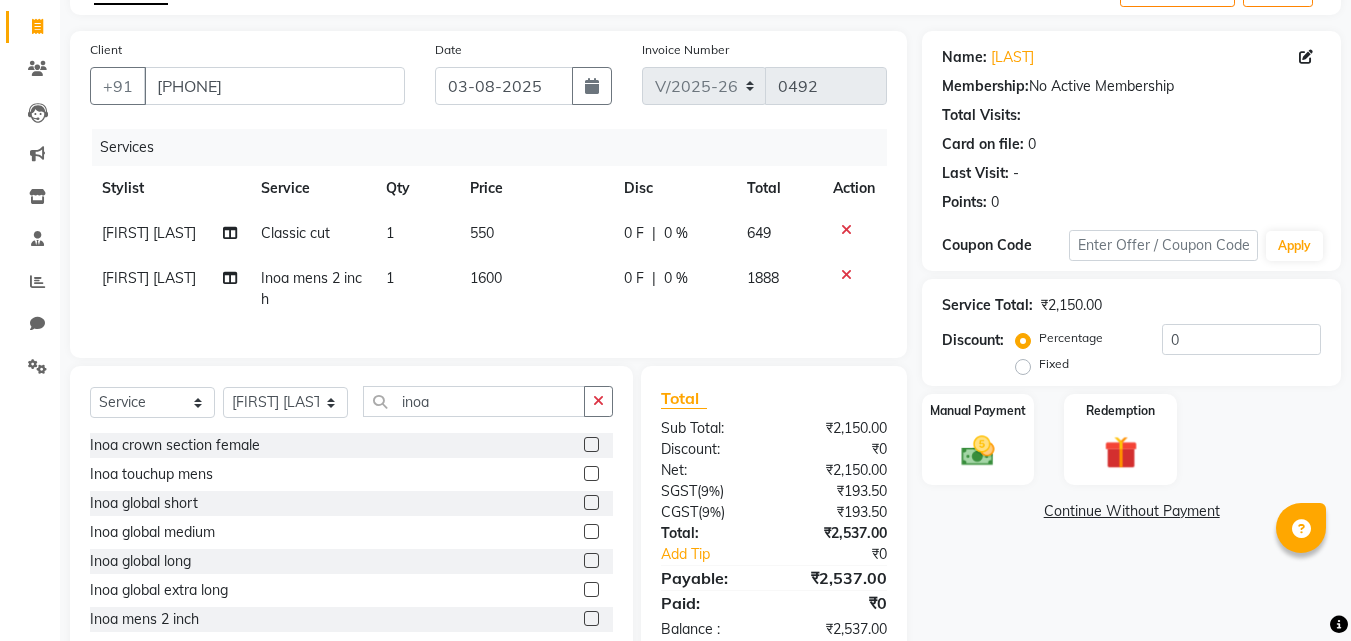 scroll, scrollTop: 84, scrollLeft: 0, axis: vertical 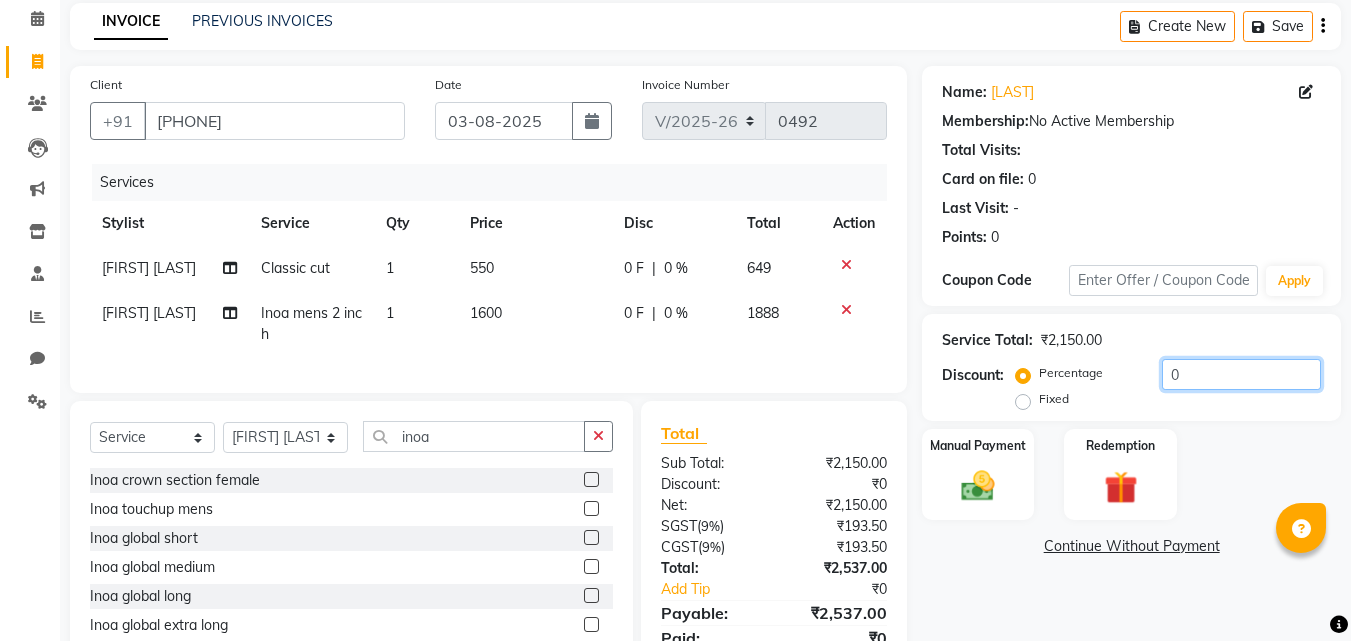 click on "0" 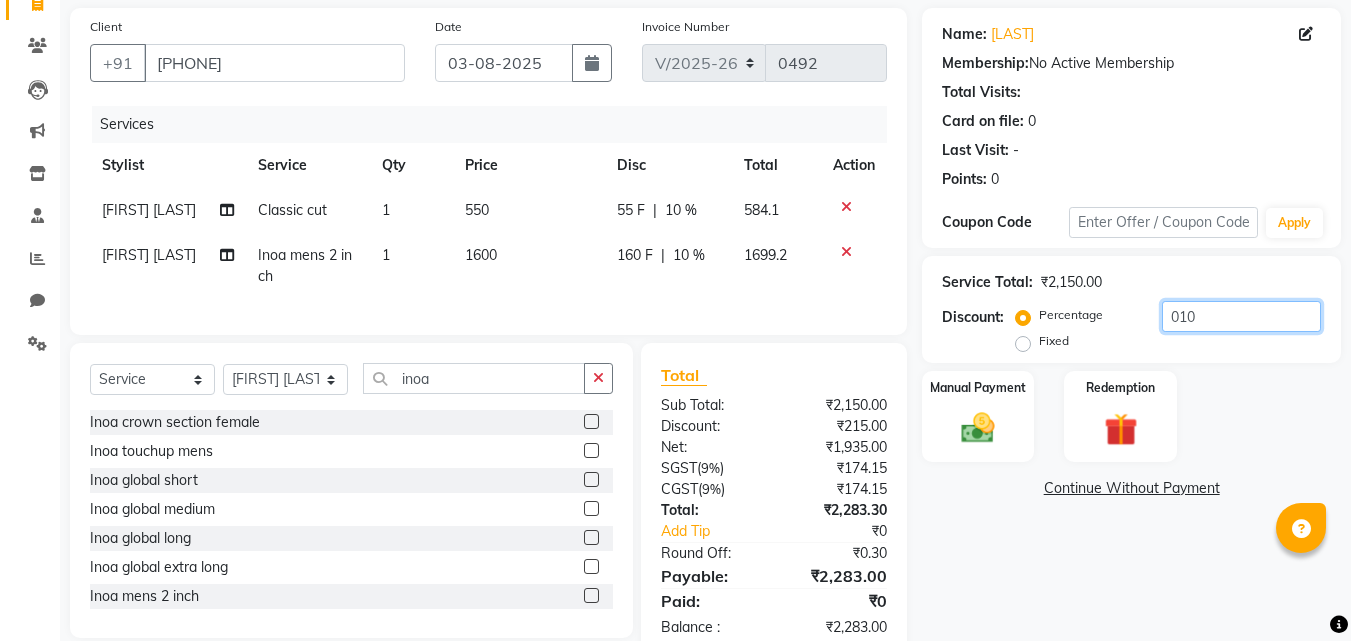 scroll, scrollTop: 204, scrollLeft: 0, axis: vertical 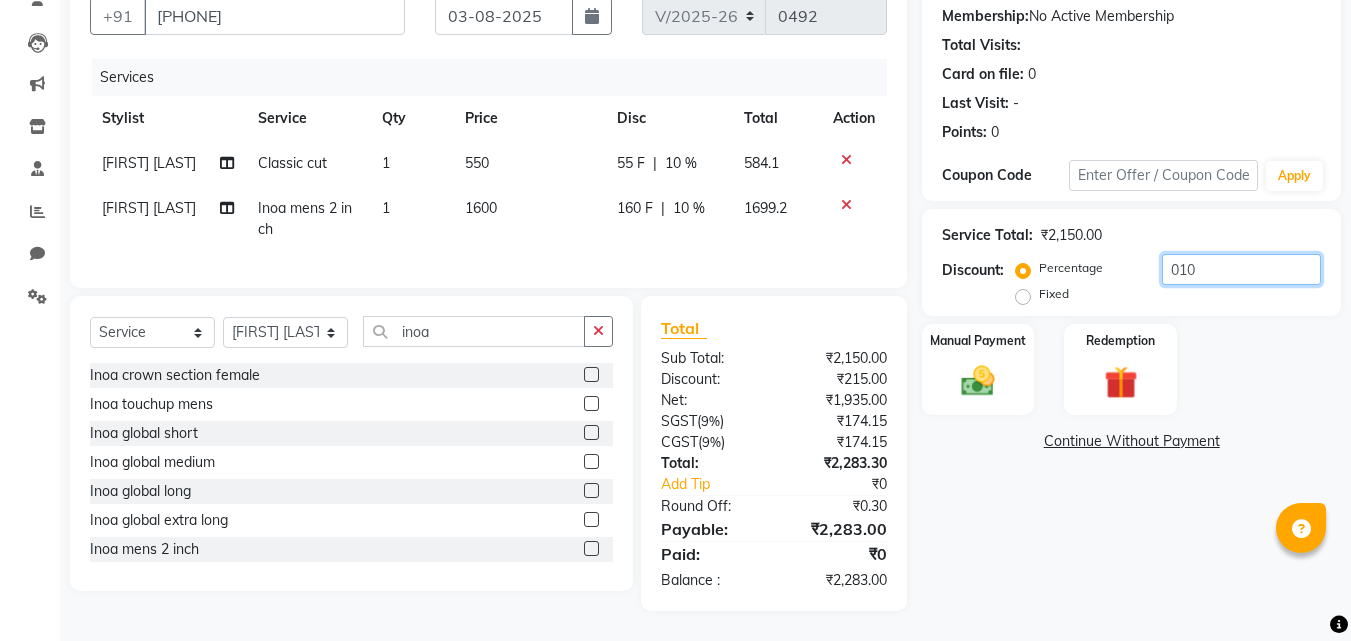 type on "010" 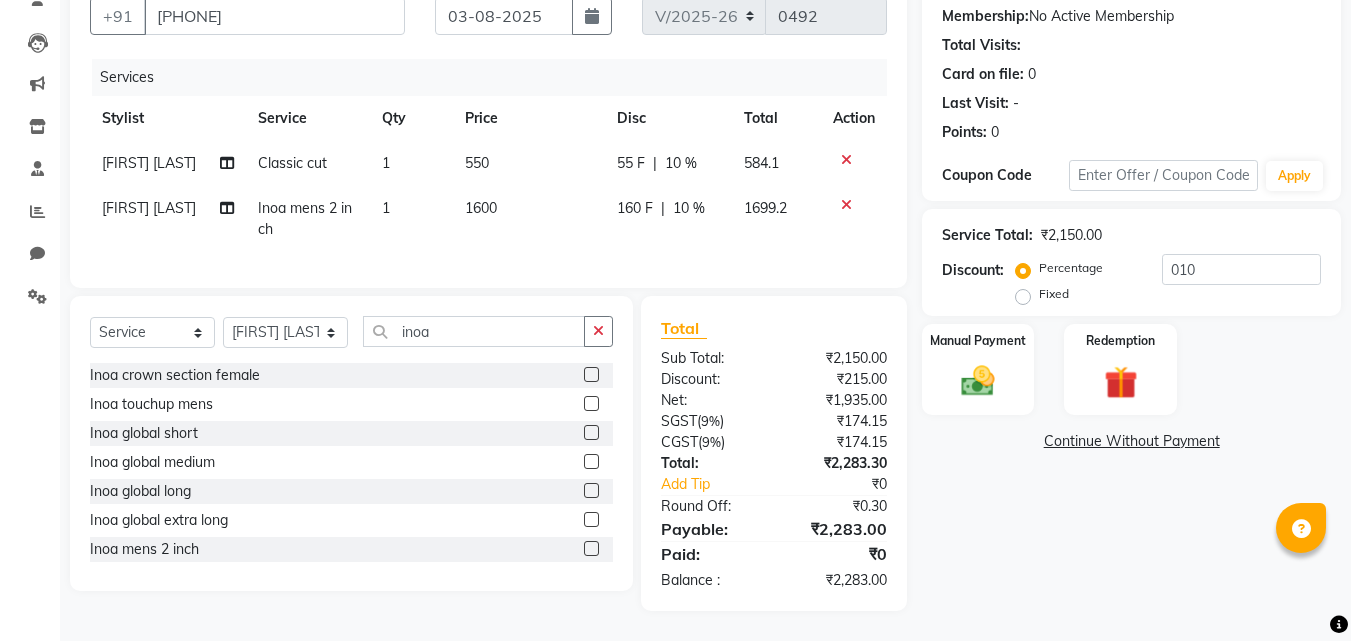 click on "Name: [LAST] Membership: No Active Membership Total Visits: Card on file: 0 Last Visit: - Points: 0 Coupon Code Apply Service Total: ₹2,150.00 Discount: Percentage Fixed 010 Manual Payment Redemption Continue Without Payment" 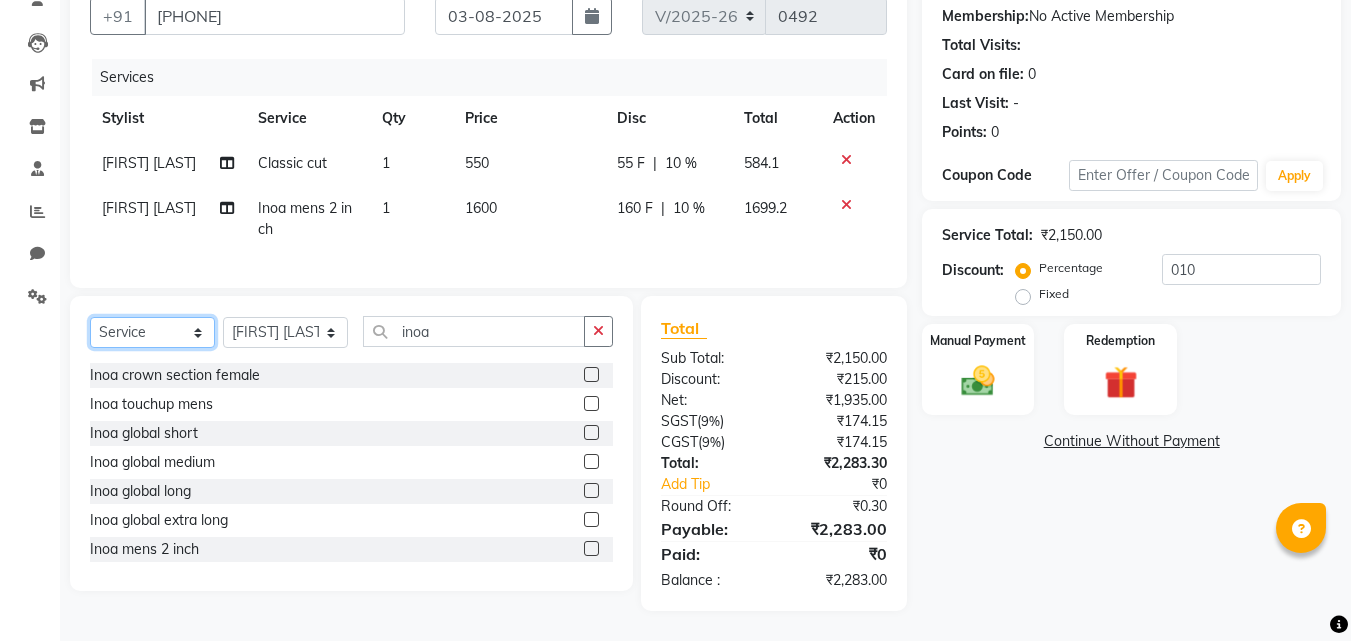 drag, startPoint x: 197, startPoint y: 329, endPoint x: 151, endPoint y: 345, distance: 48.703182 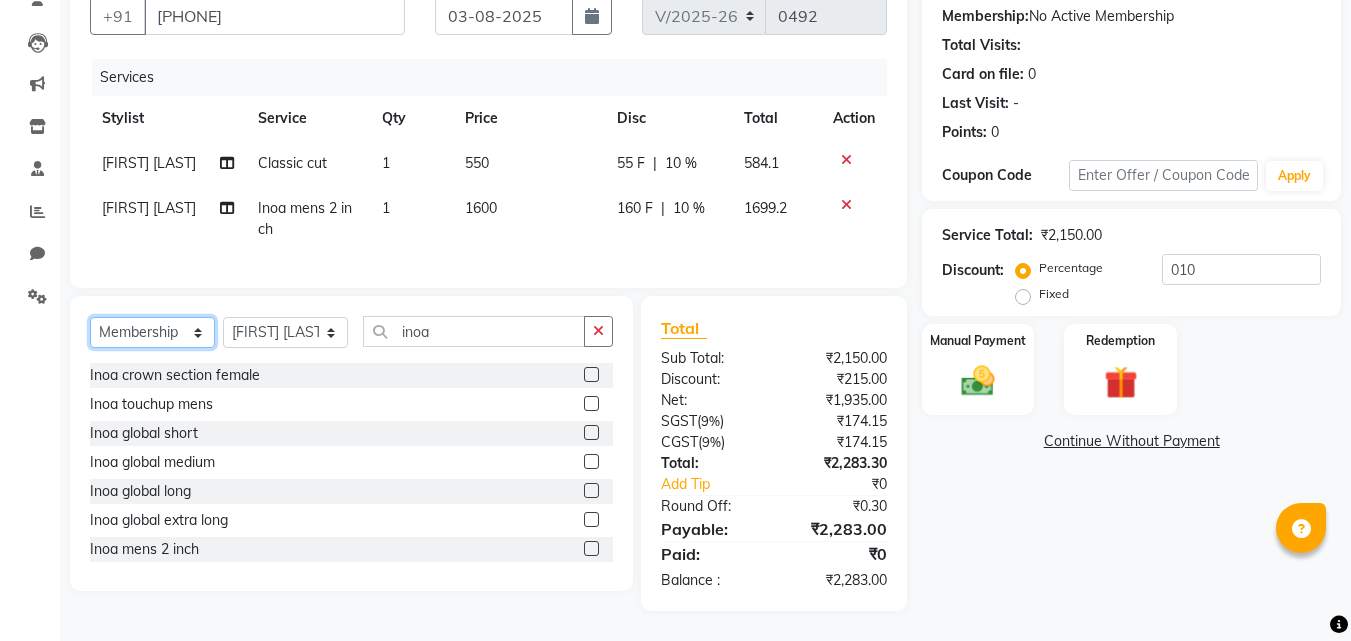 click on "Select  Service  Product  Membership  Package Voucher Prepaid Gift Card" 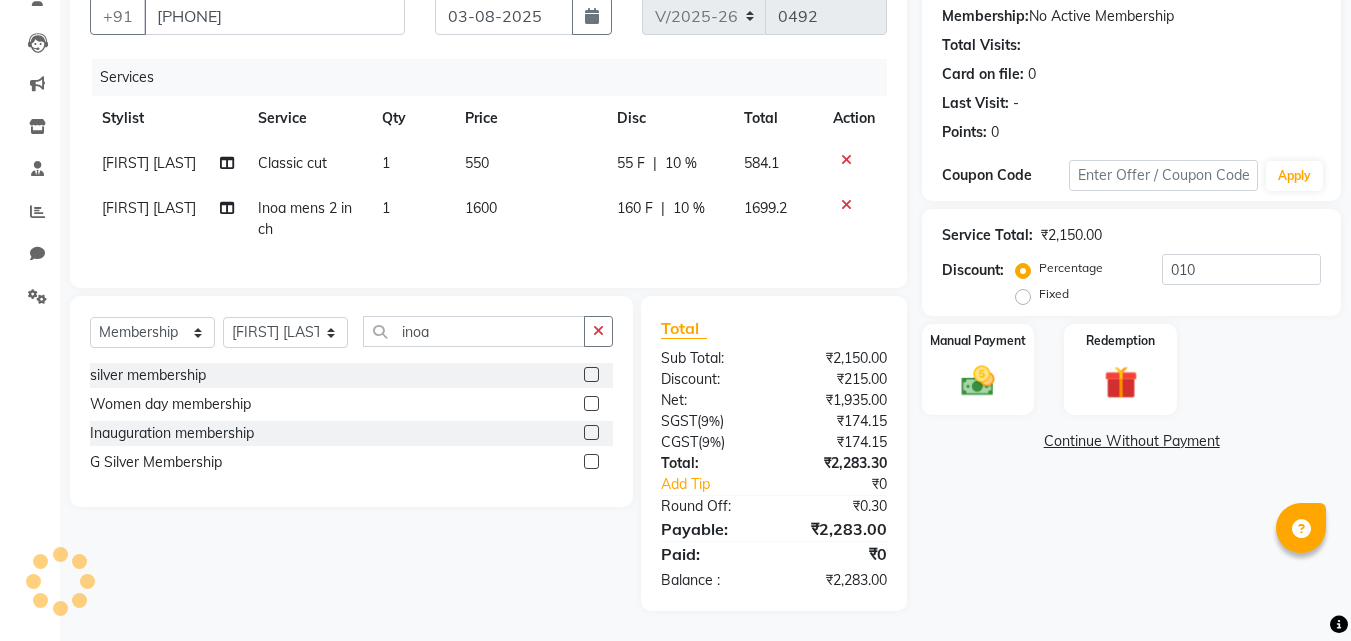 click 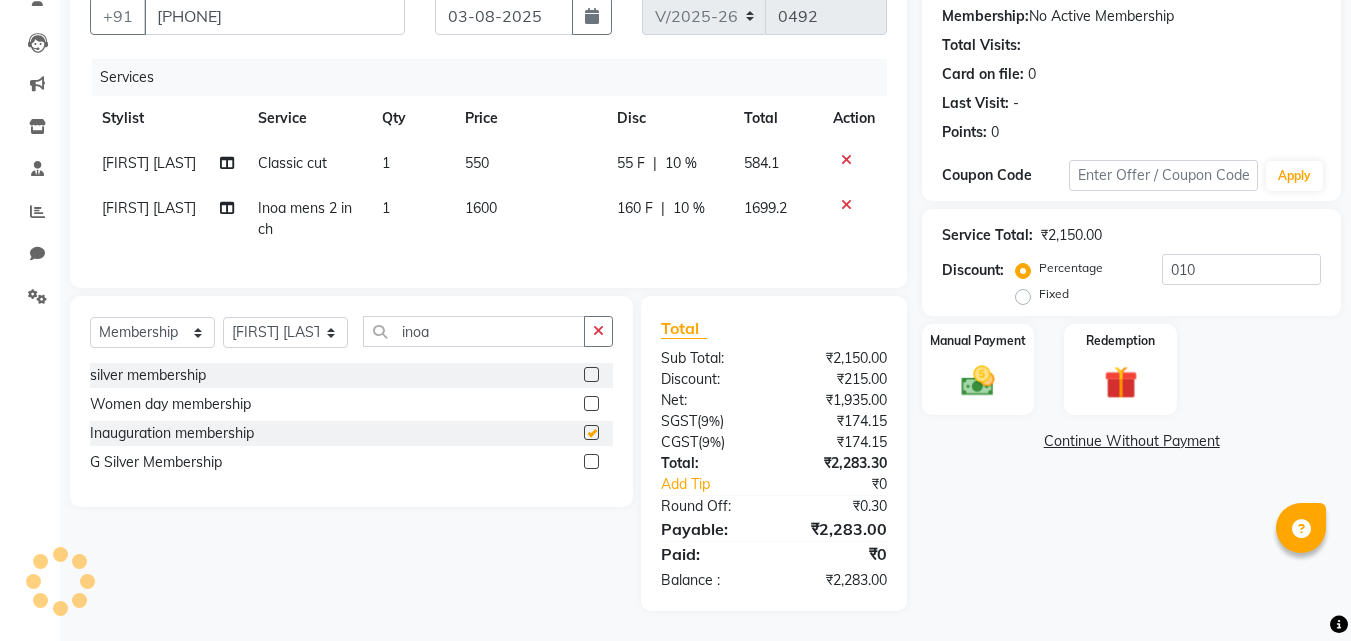 select on "select" 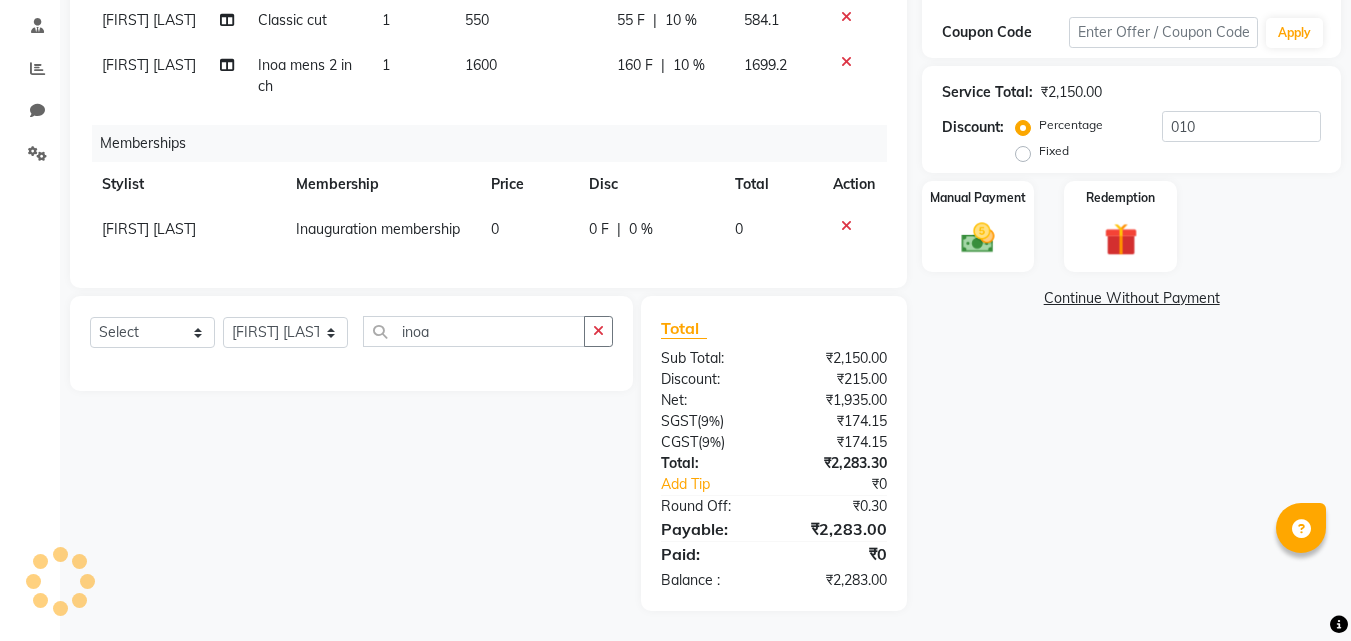 click on "Name: [LAST] Membership: No Active Membership Total Visits: Card on file: 0 Last Visit: - Points: 0 Coupon Code Apply Service Total: ₹2,150.00 Discount: Percentage Fixed 010 Manual Payment Redemption Continue Without Payment" 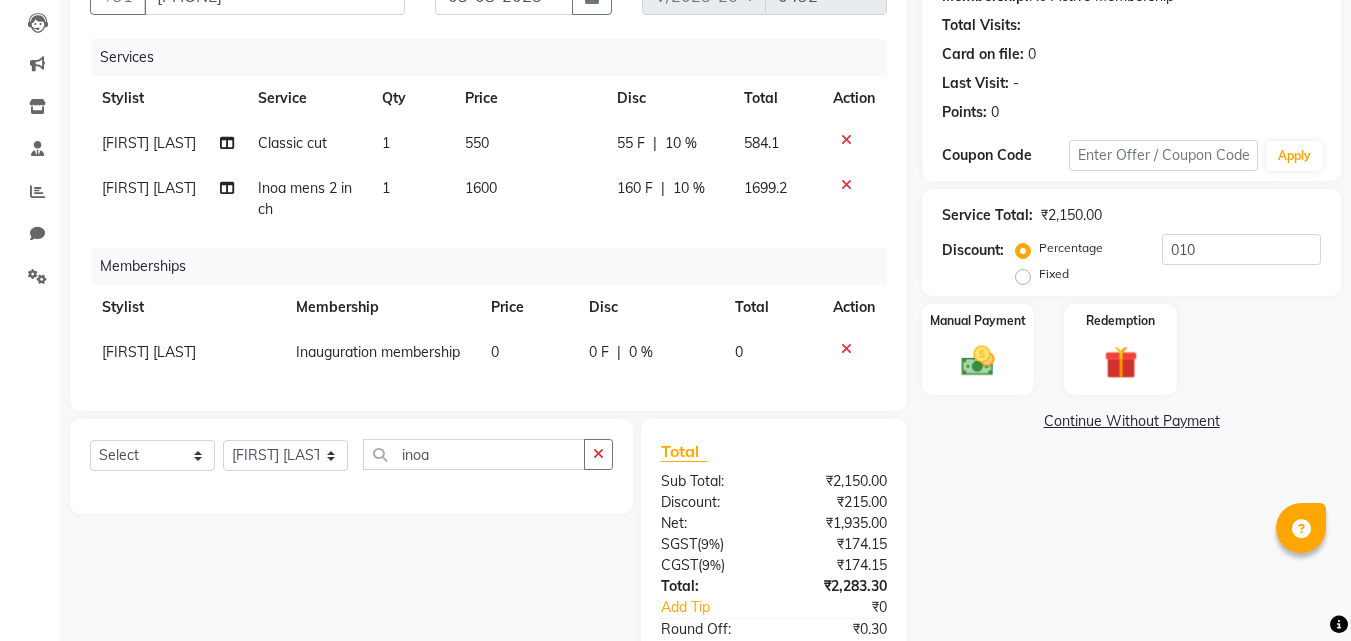 scroll, scrollTop: 347, scrollLeft: 0, axis: vertical 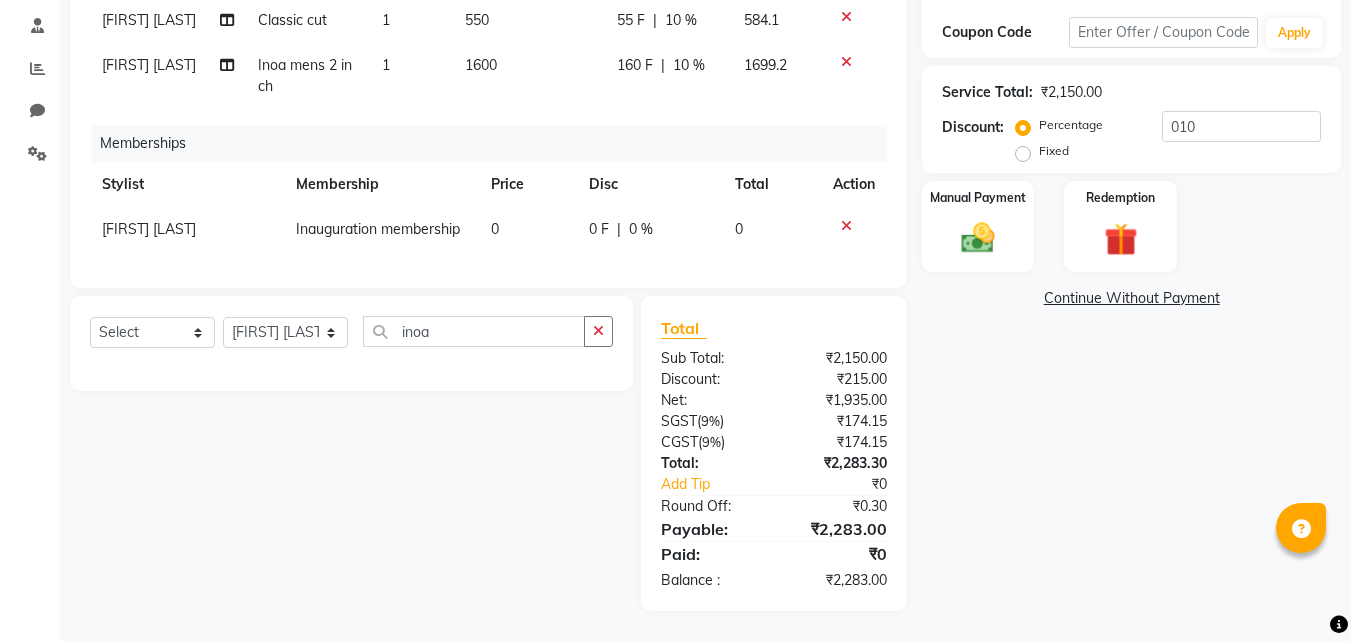 click on "Name: [LAST] Membership: No Active Membership Total Visits: Card on file: 0 Last Visit: - Points: 0 Coupon Code Apply Service Total: ₹2,150.00 Discount: Percentage Fixed 010 Manual Payment Redemption Continue Without Payment" 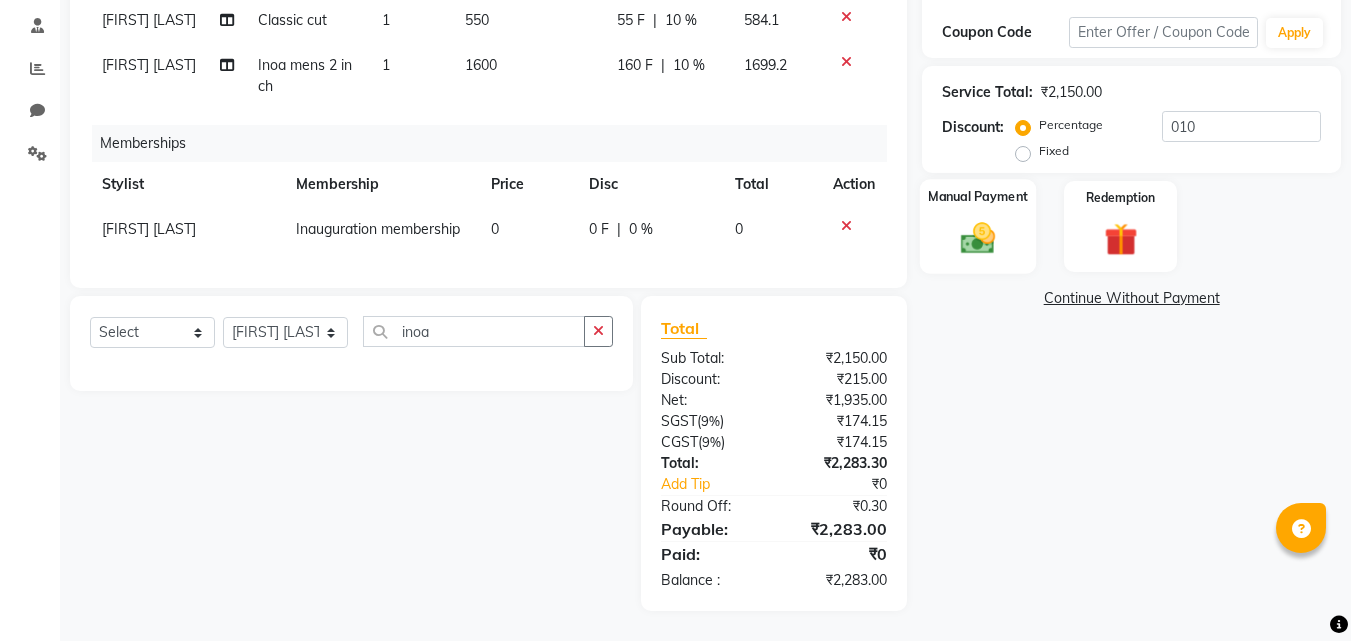 click 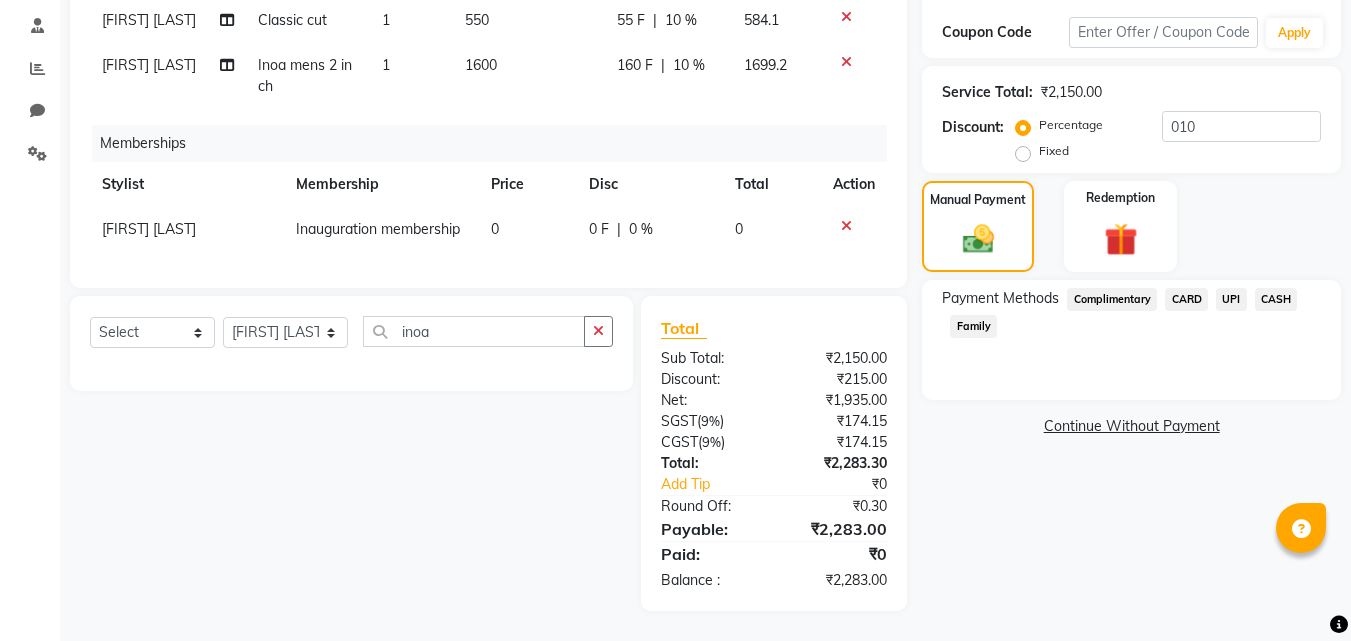 click on "CASH" 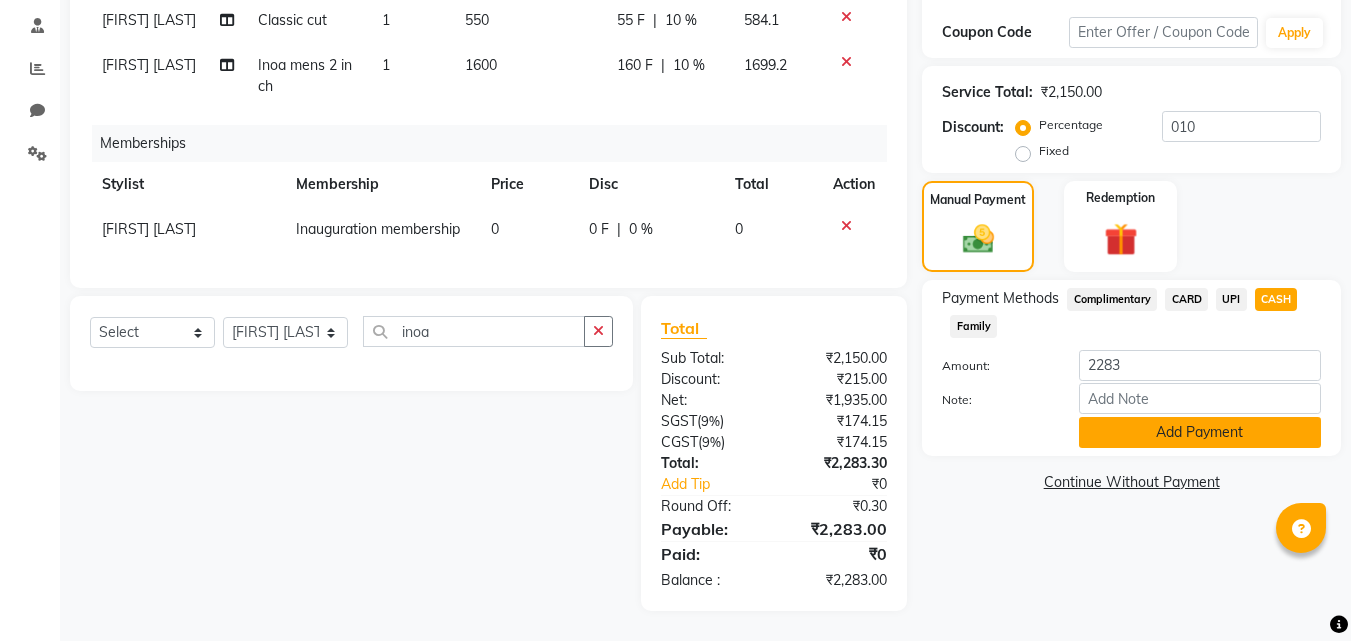 click on "Add Payment" 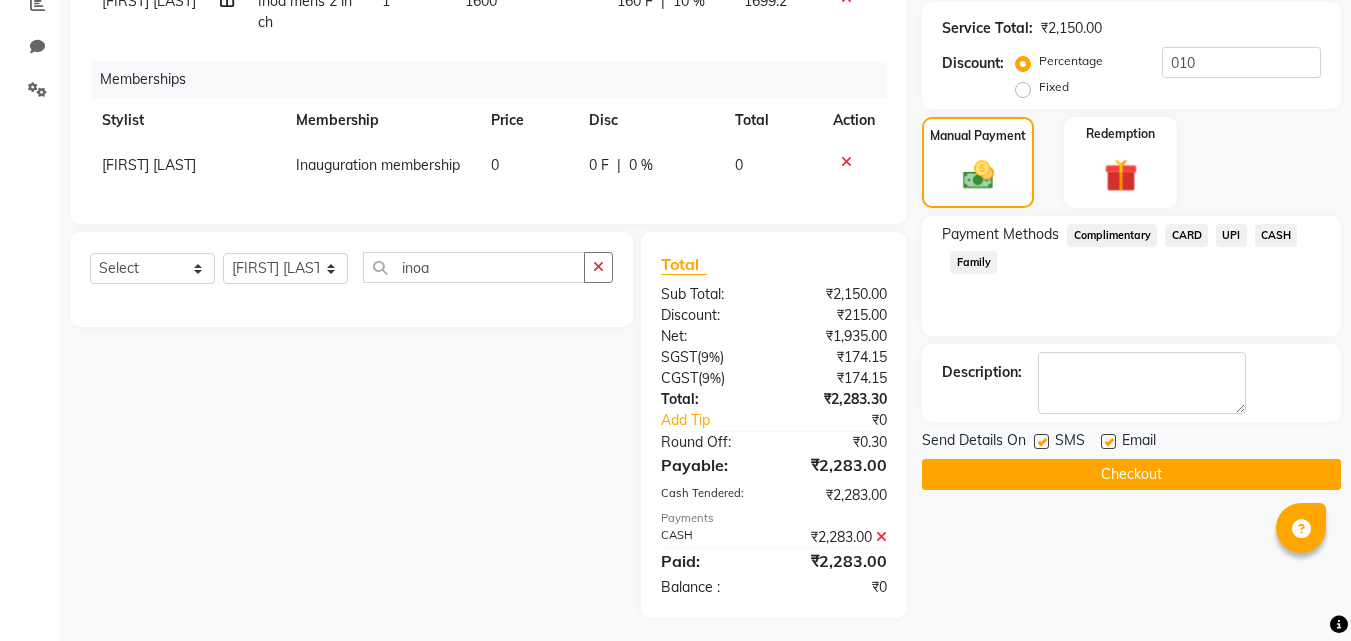 scroll, scrollTop: 418, scrollLeft: 0, axis: vertical 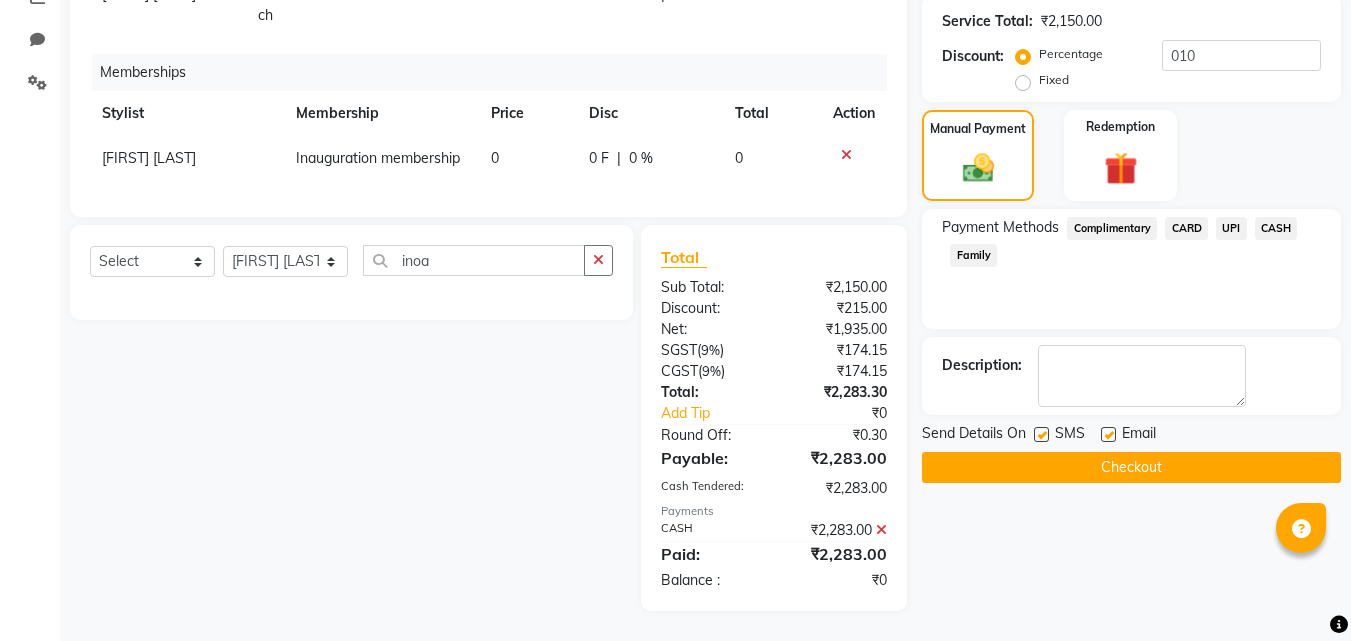 click on "Checkout" 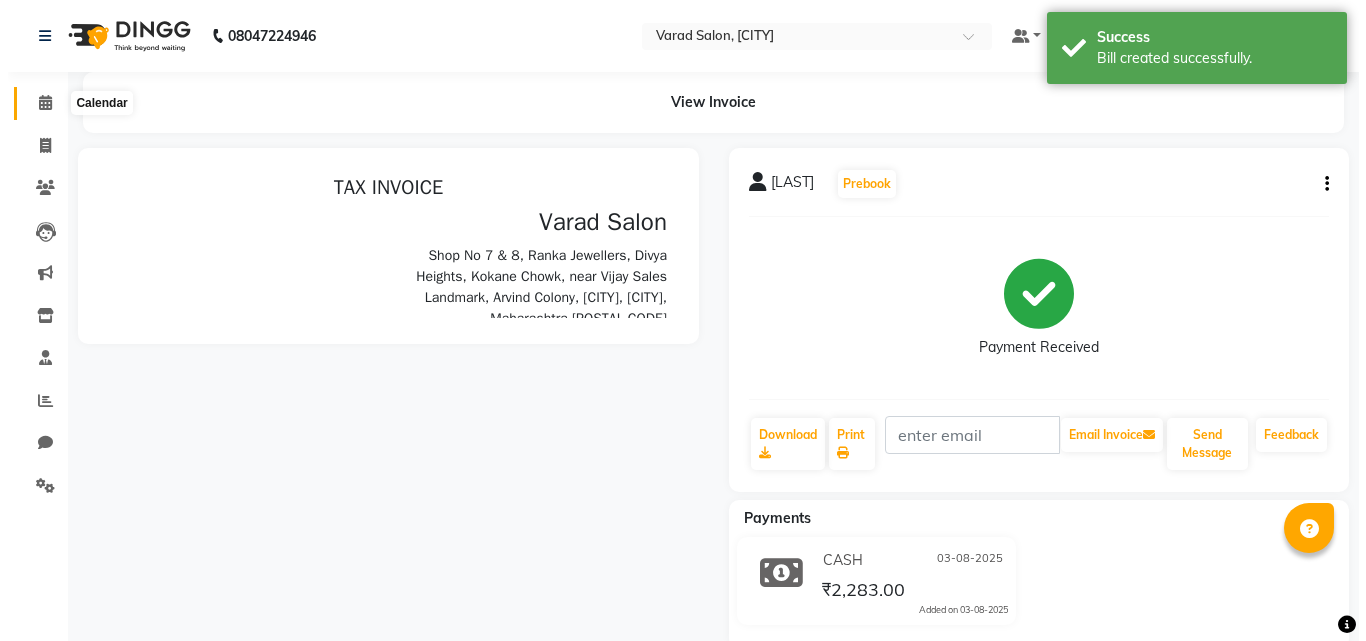 scroll, scrollTop: 0, scrollLeft: 0, axis: both 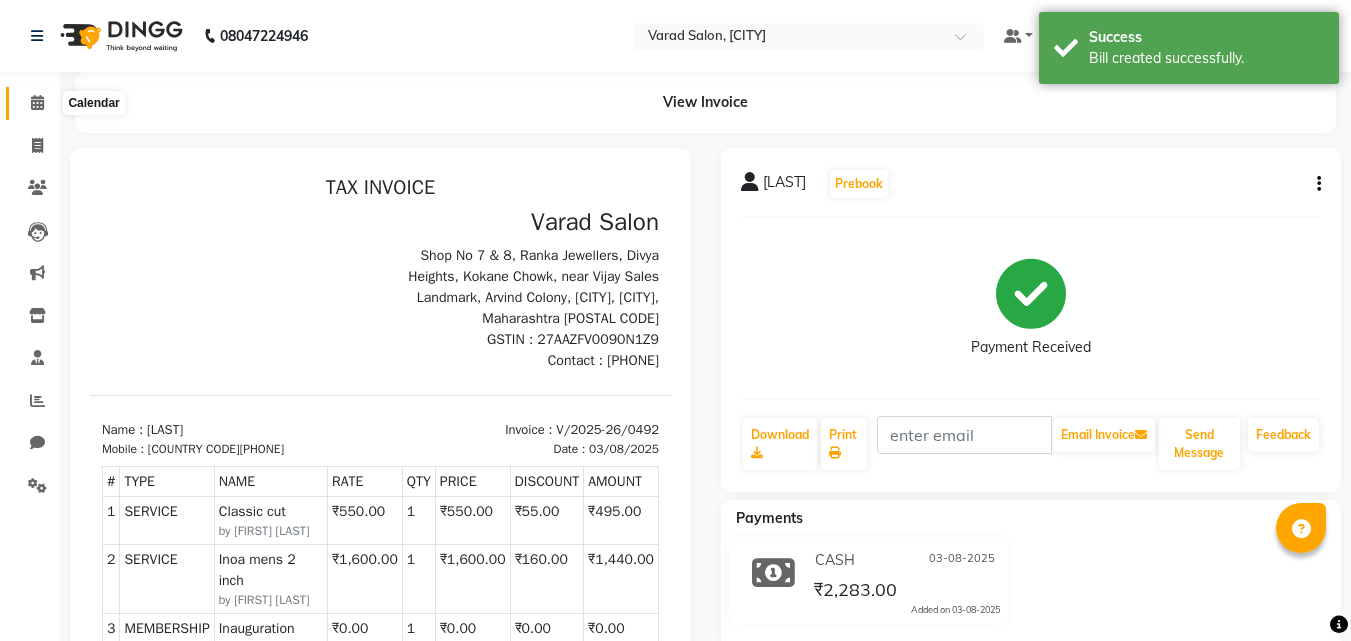click 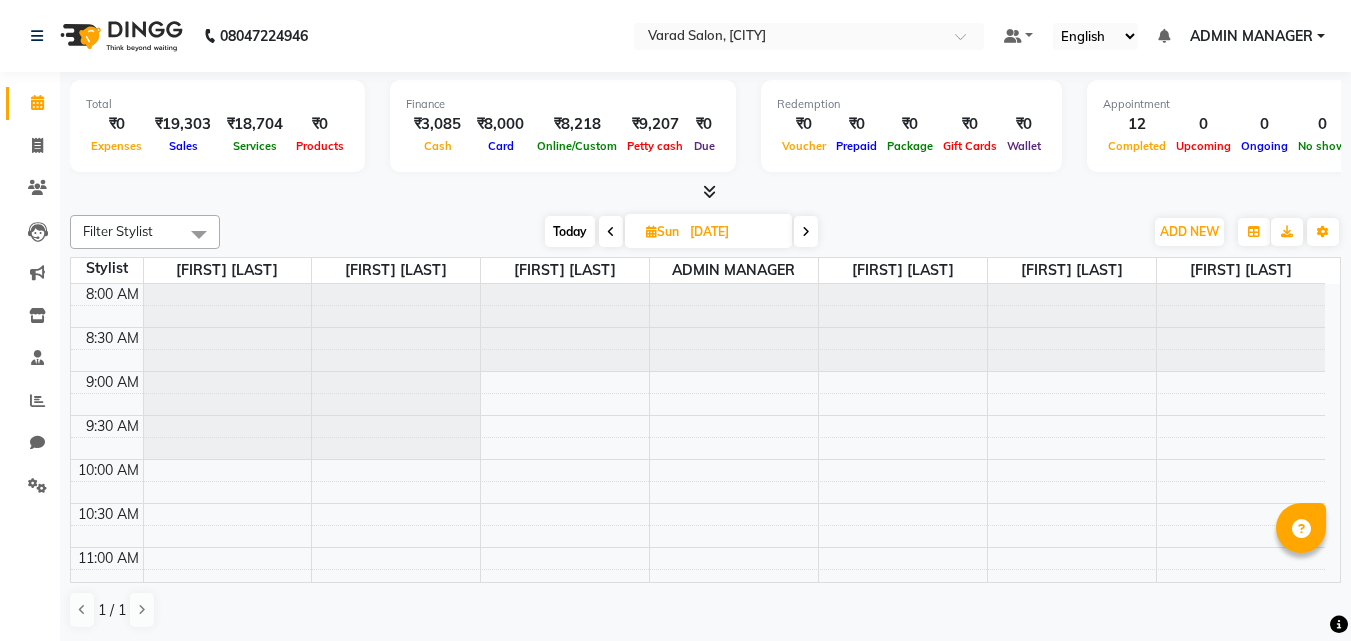 click at bounding box center (709, 191) 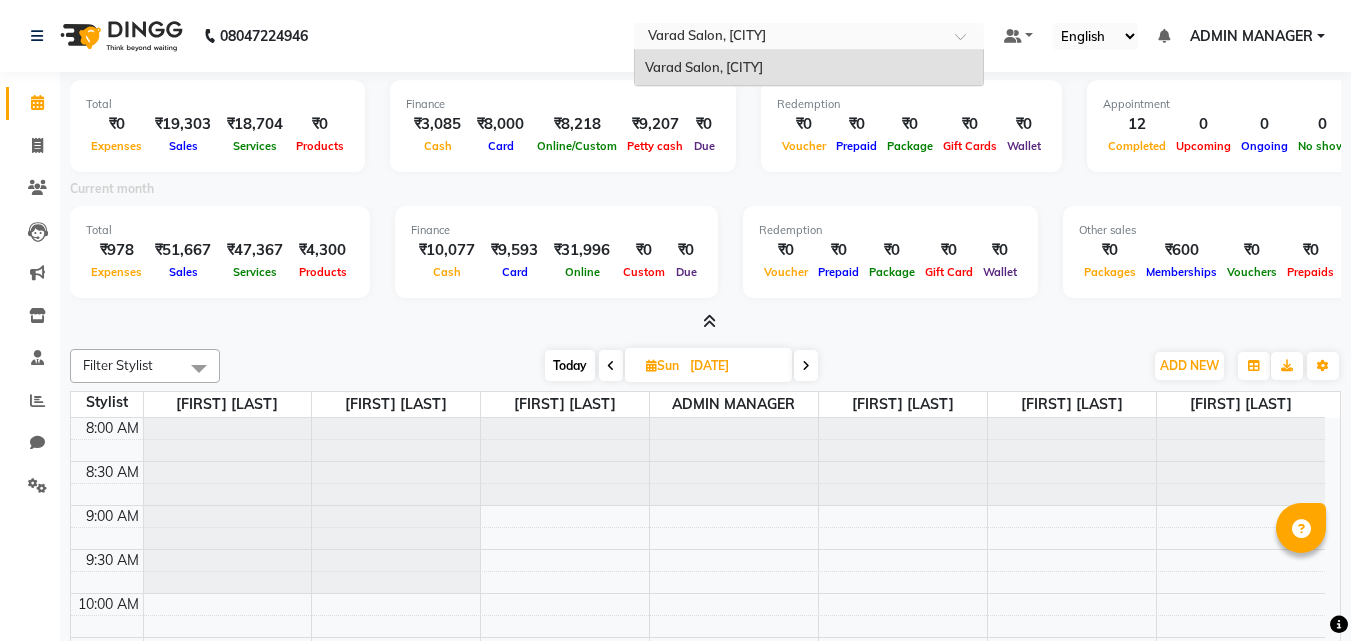 click at bounding box center (789, 38) 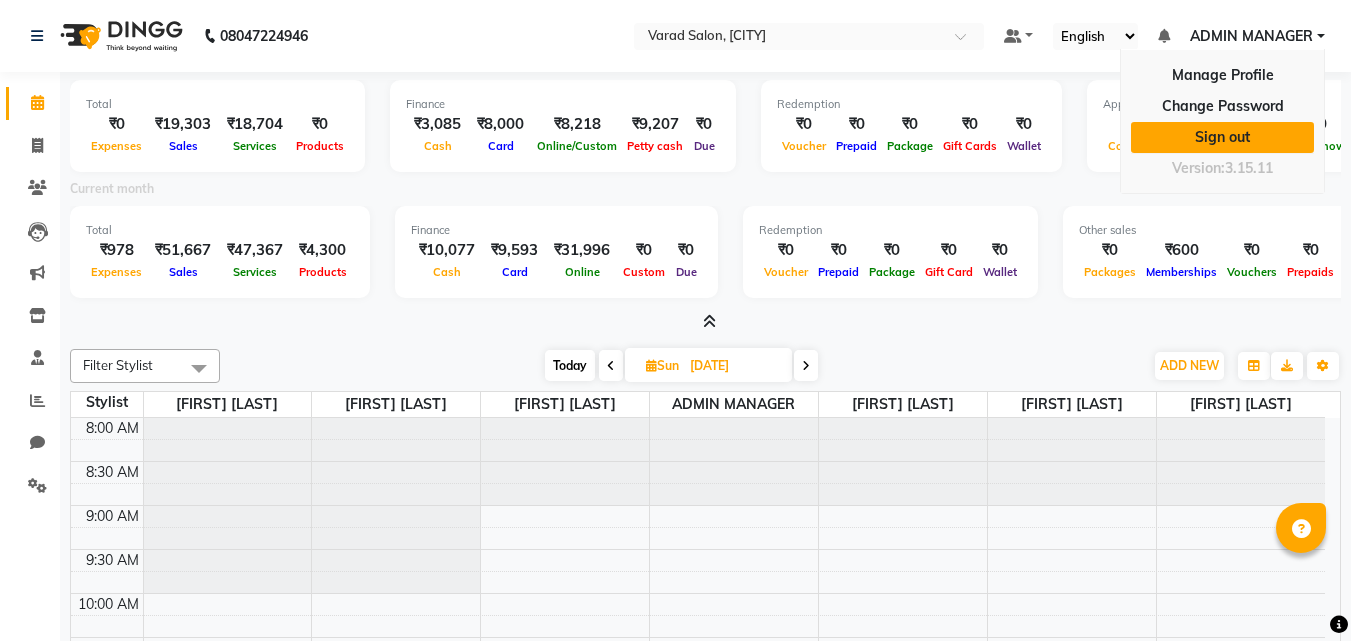 click on "Sign out" at bounding box center [1222, 137] 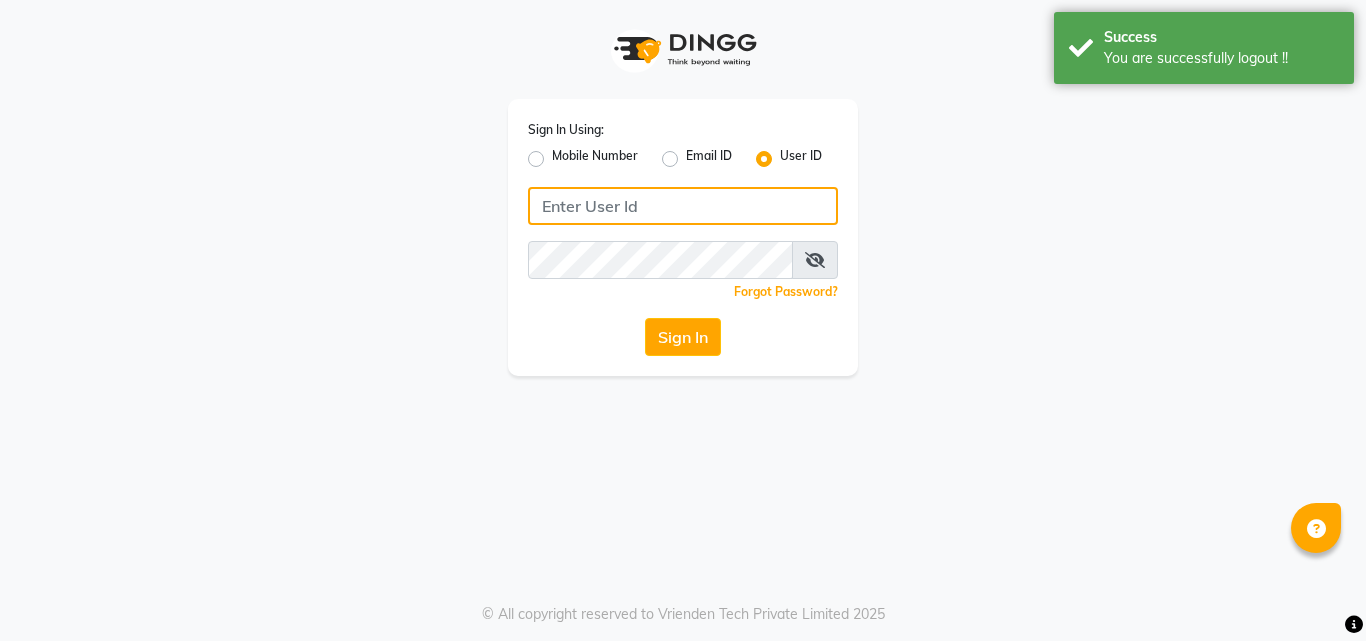 type on "9657515199" 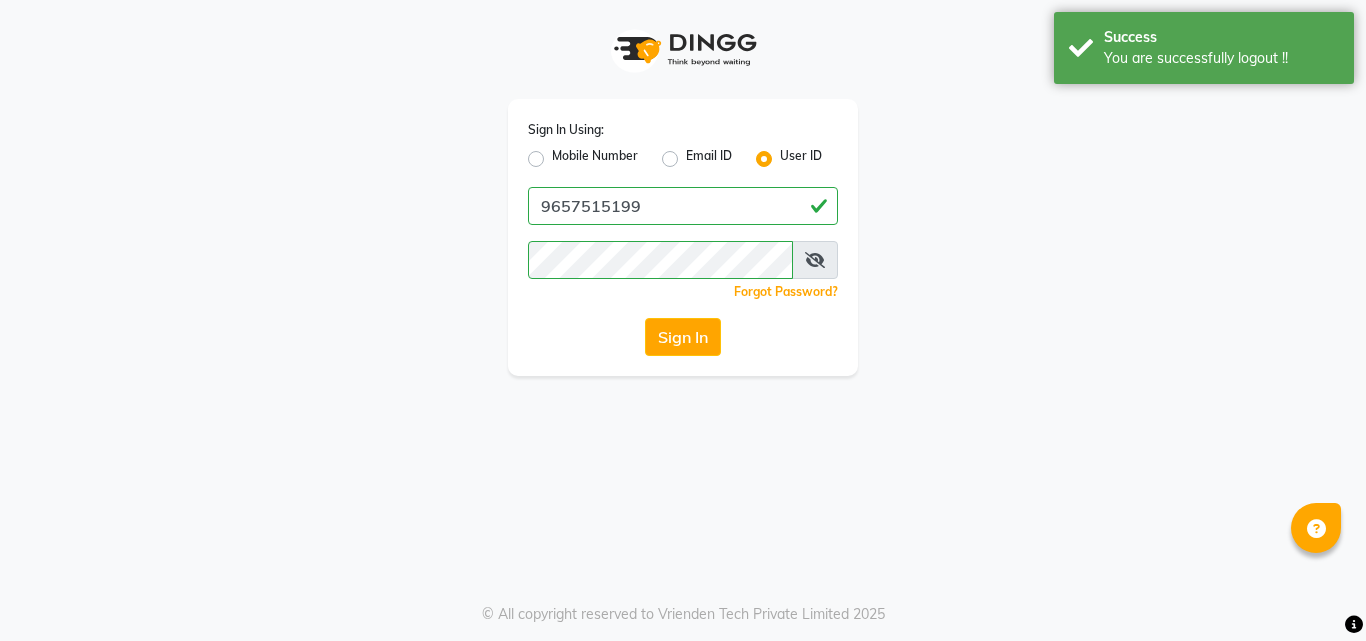 drag, startPoint x: 541, startPoint y: 159, endPoint x: 663, endPoint y: 201, distance: 129.02713 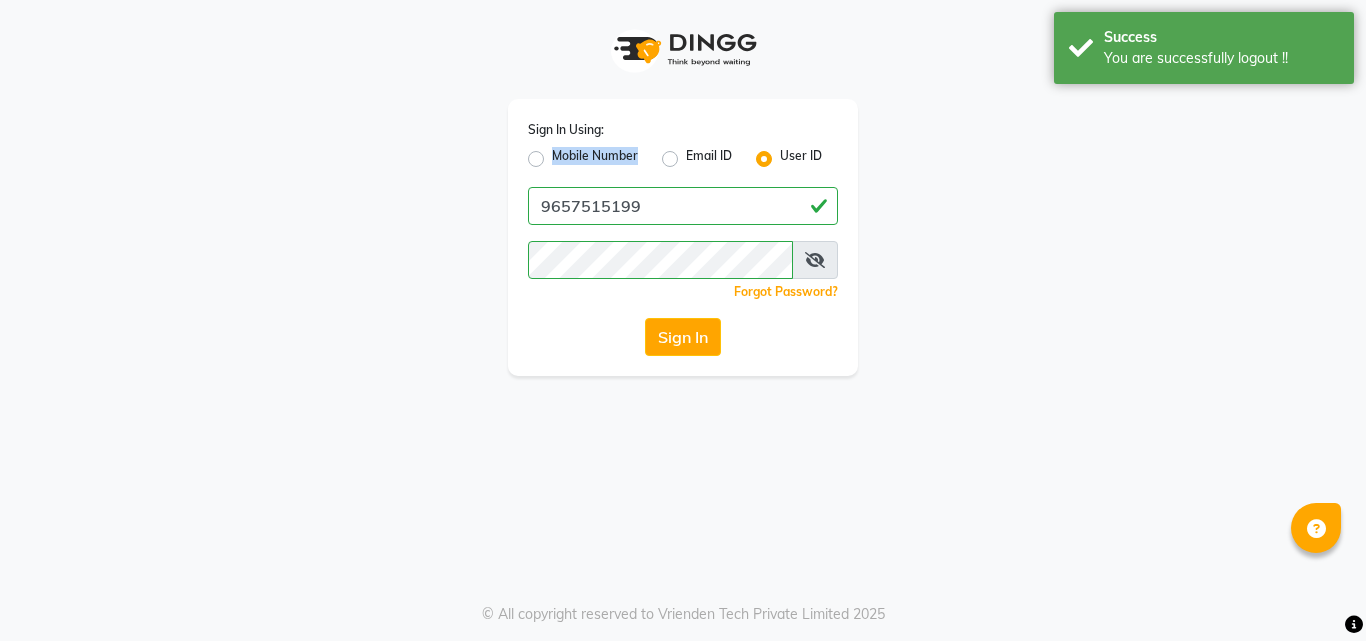 click on "Mobile Number" 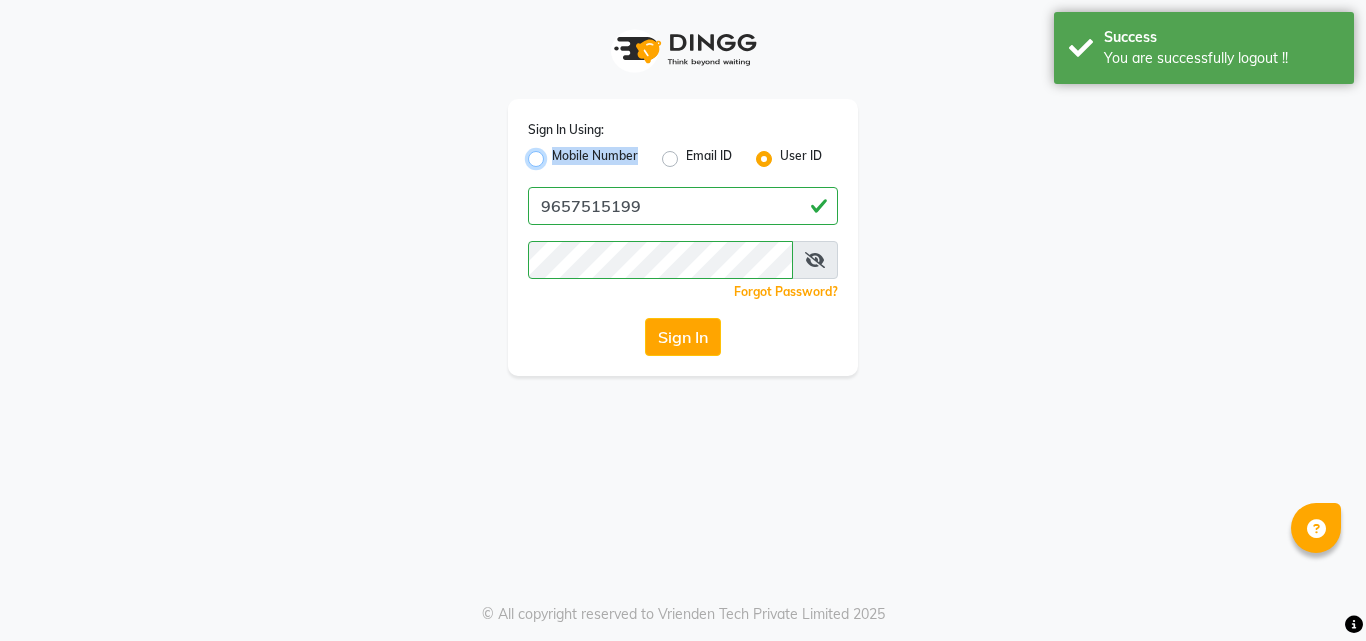 click on "Mobile Number" at bounding box center [558, 153] 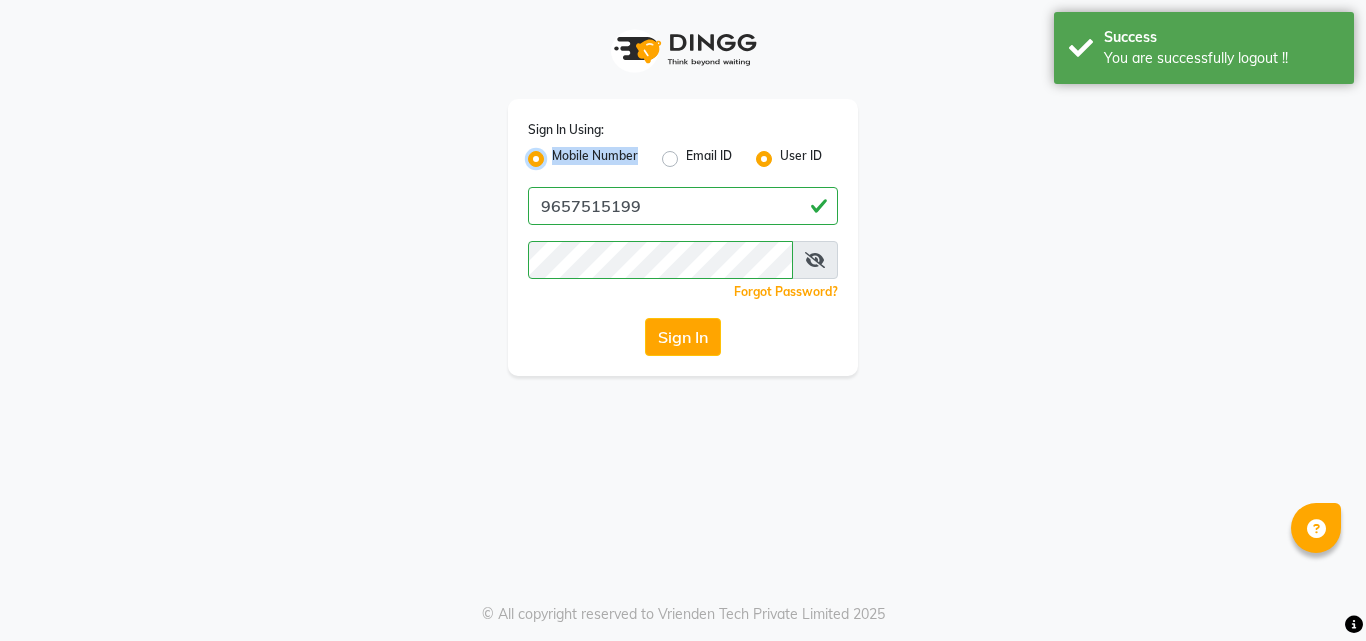 radio on "false" 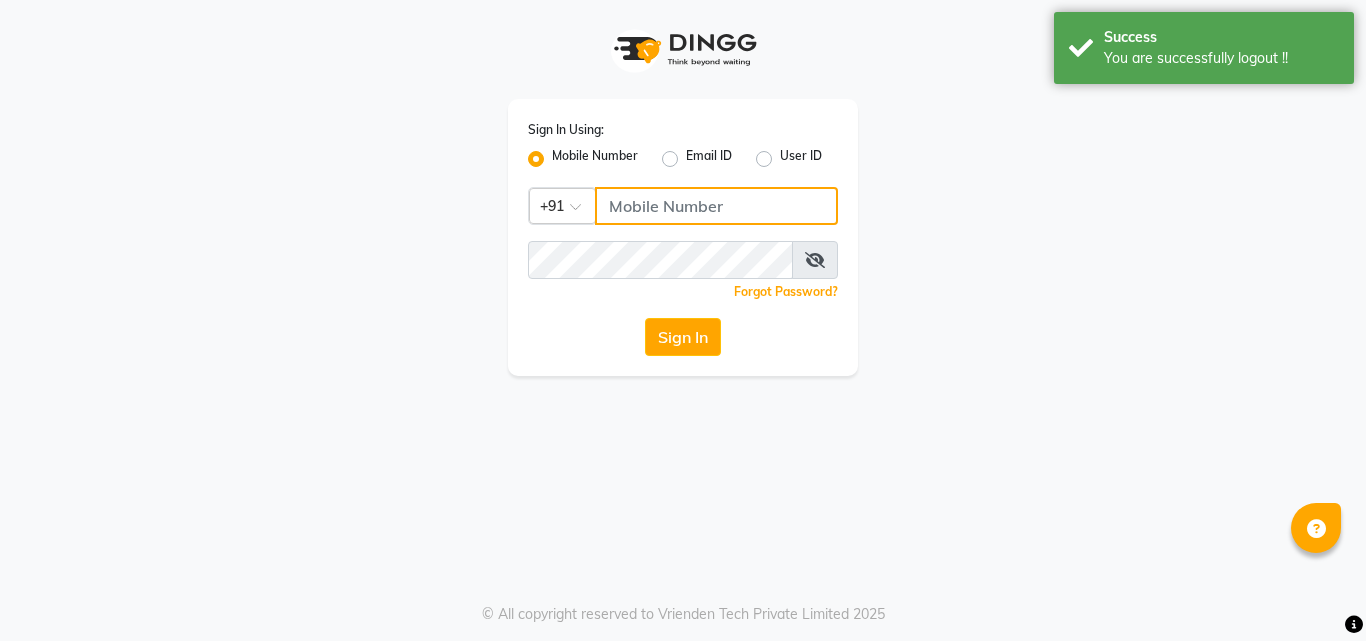 click 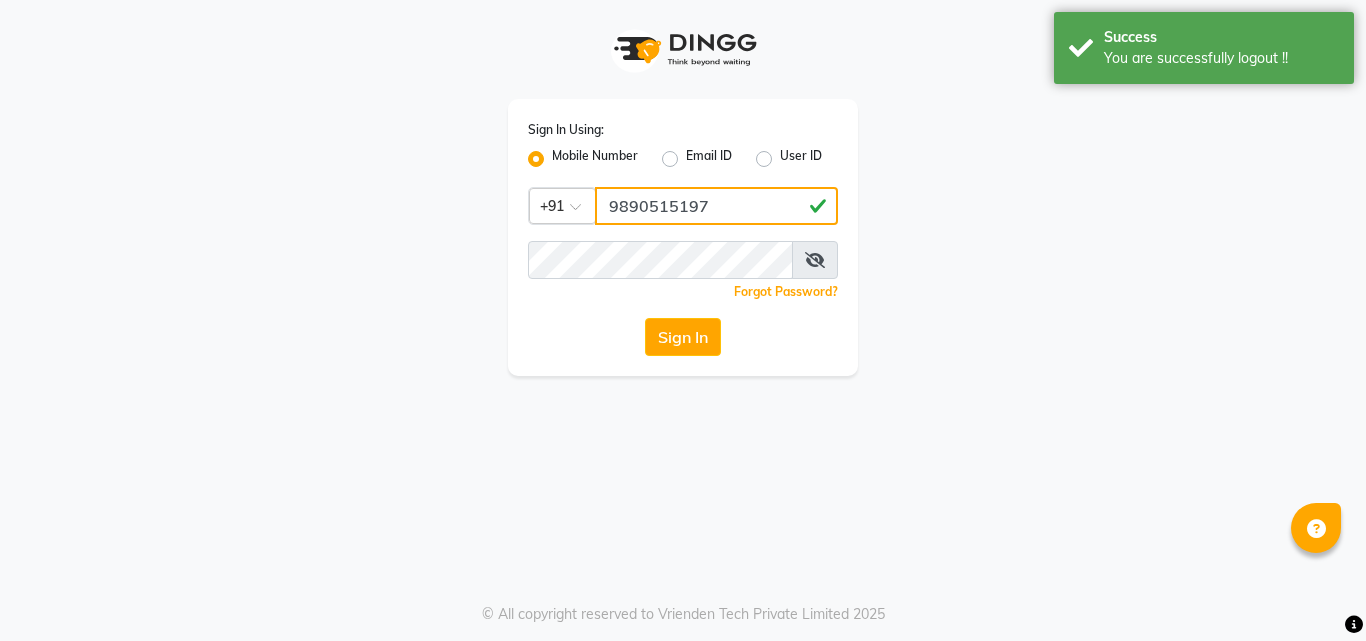 type on "9890515197" 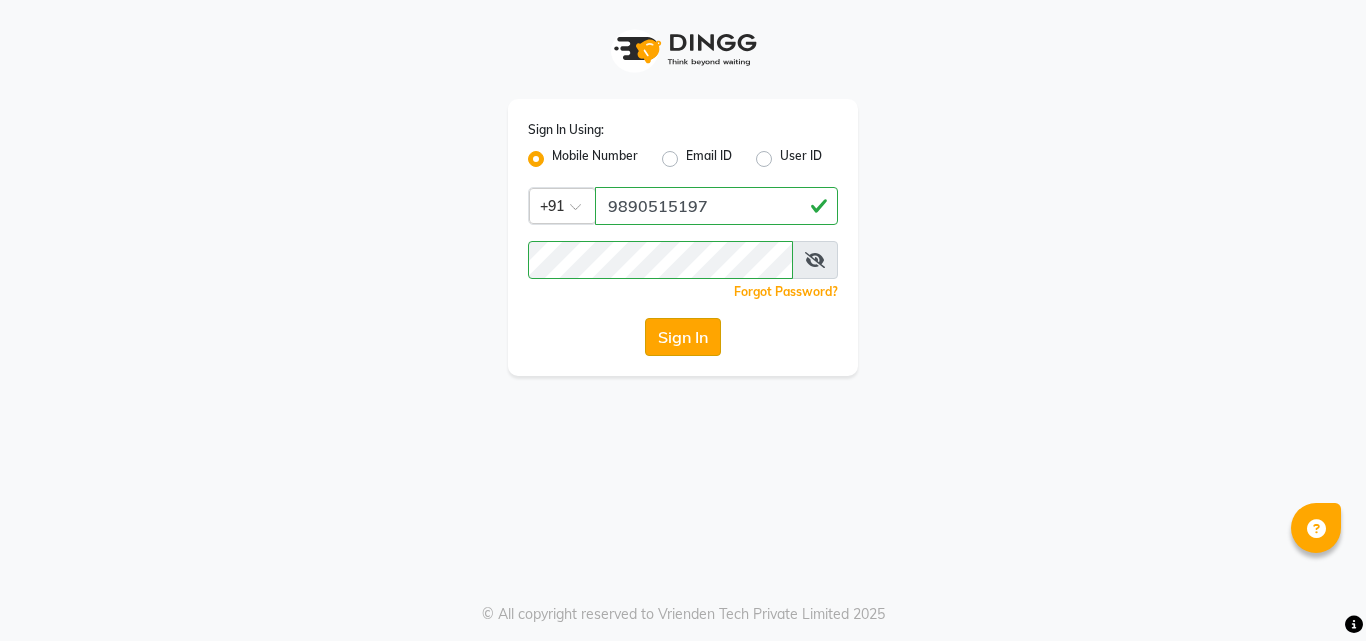 click on "Sign In" 